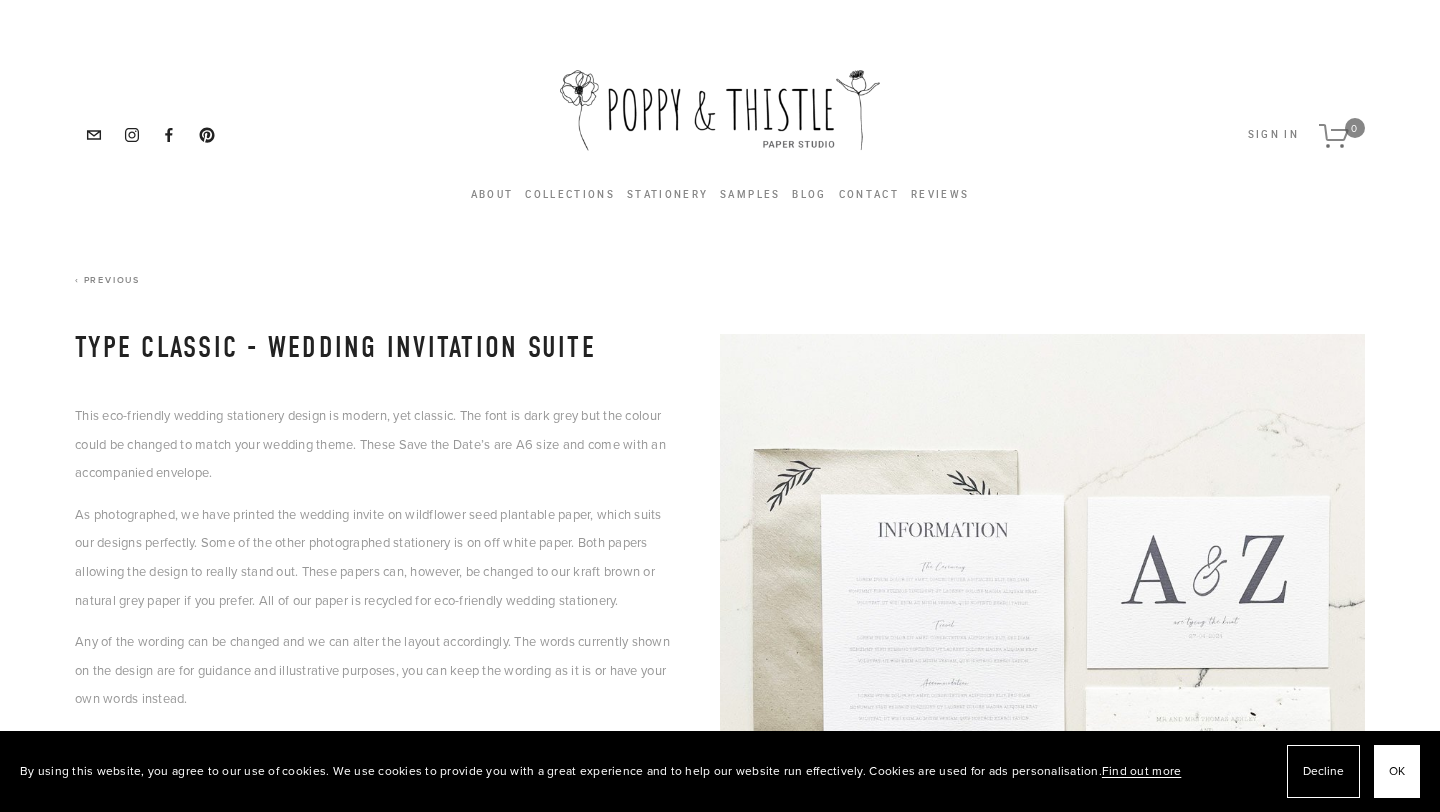scroll, scrollTop: 0, scrollLeft: 0, axis: both 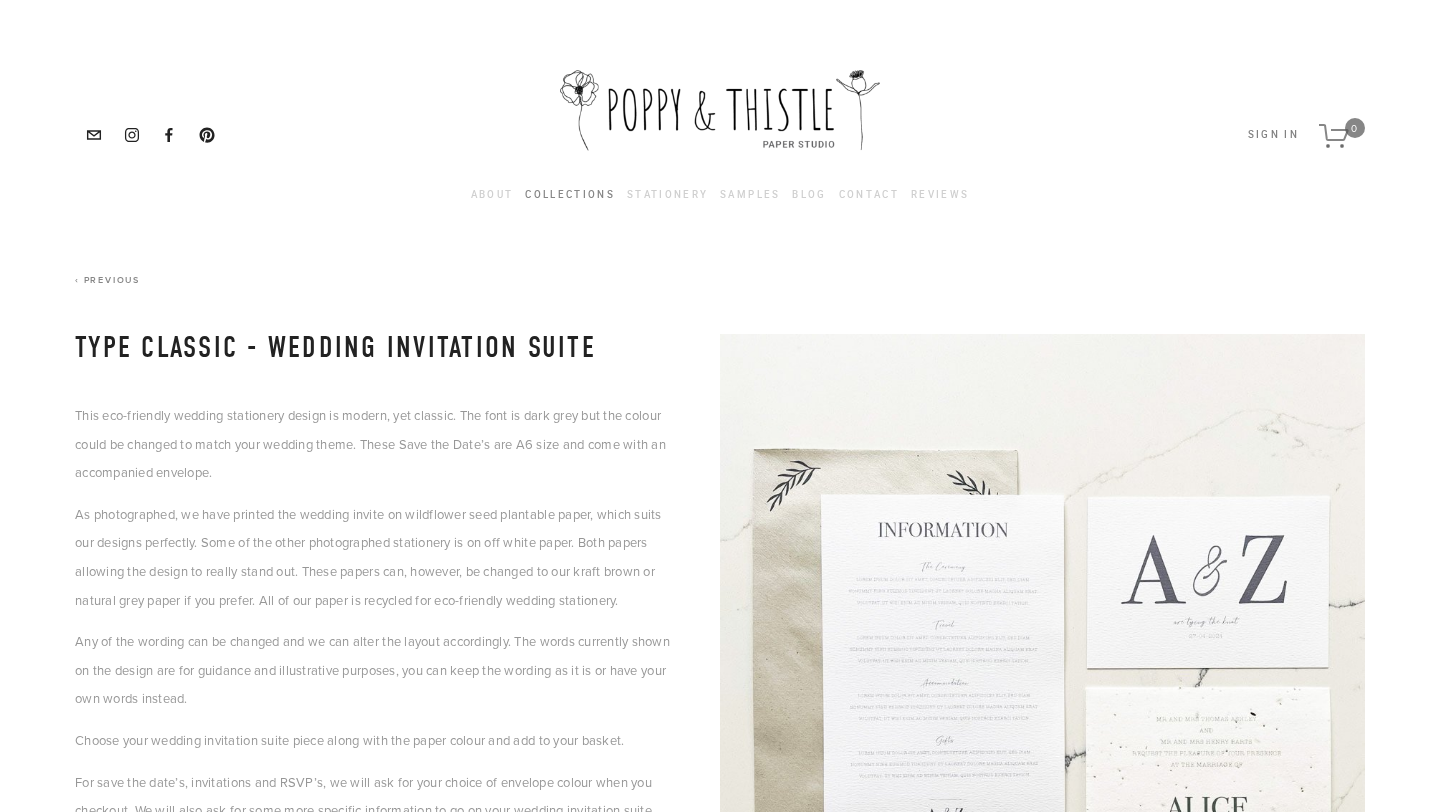 click on "Collections" at bounding box center (570, 195) 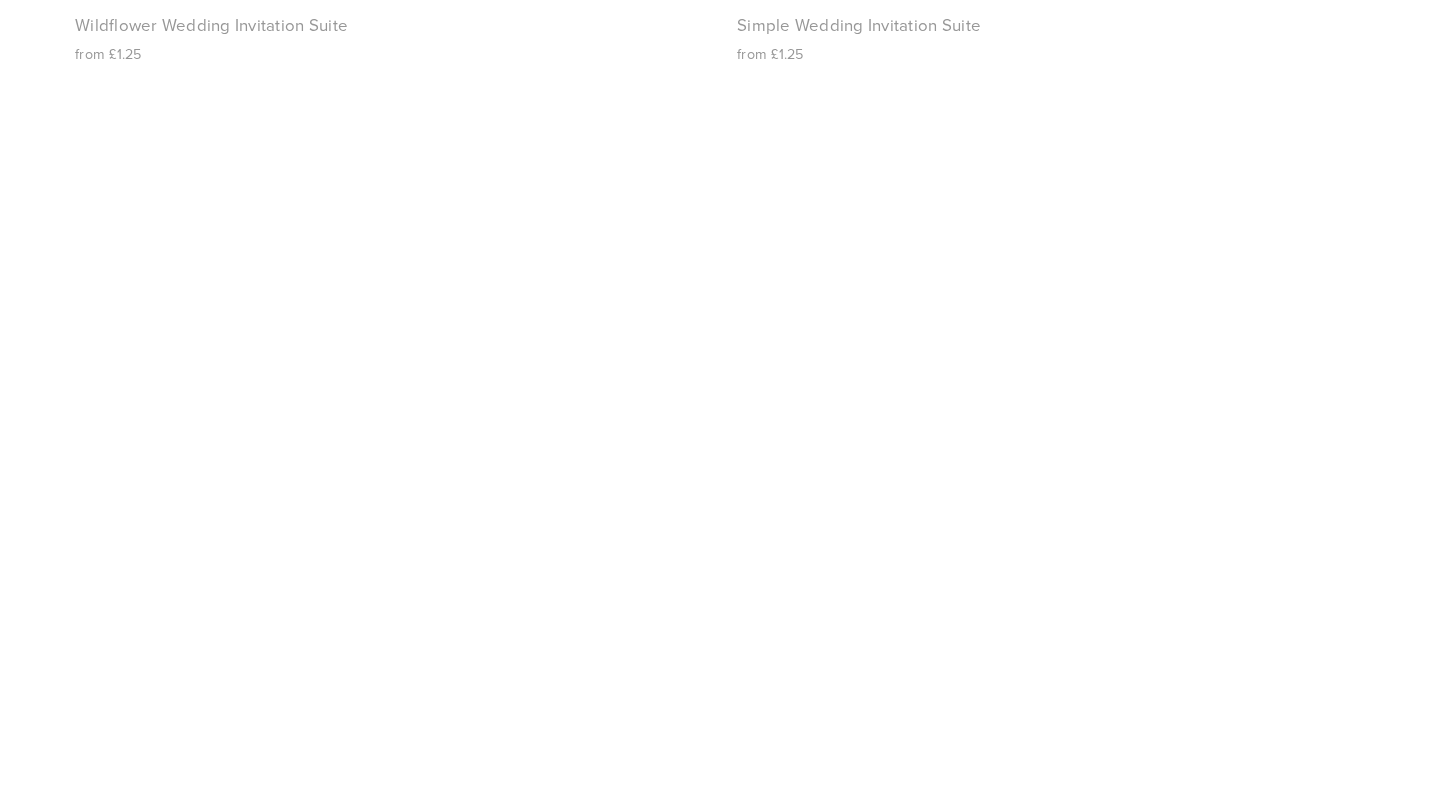 scroll, scrollTop: 2753, scrollLeft: 0, axis: vertical 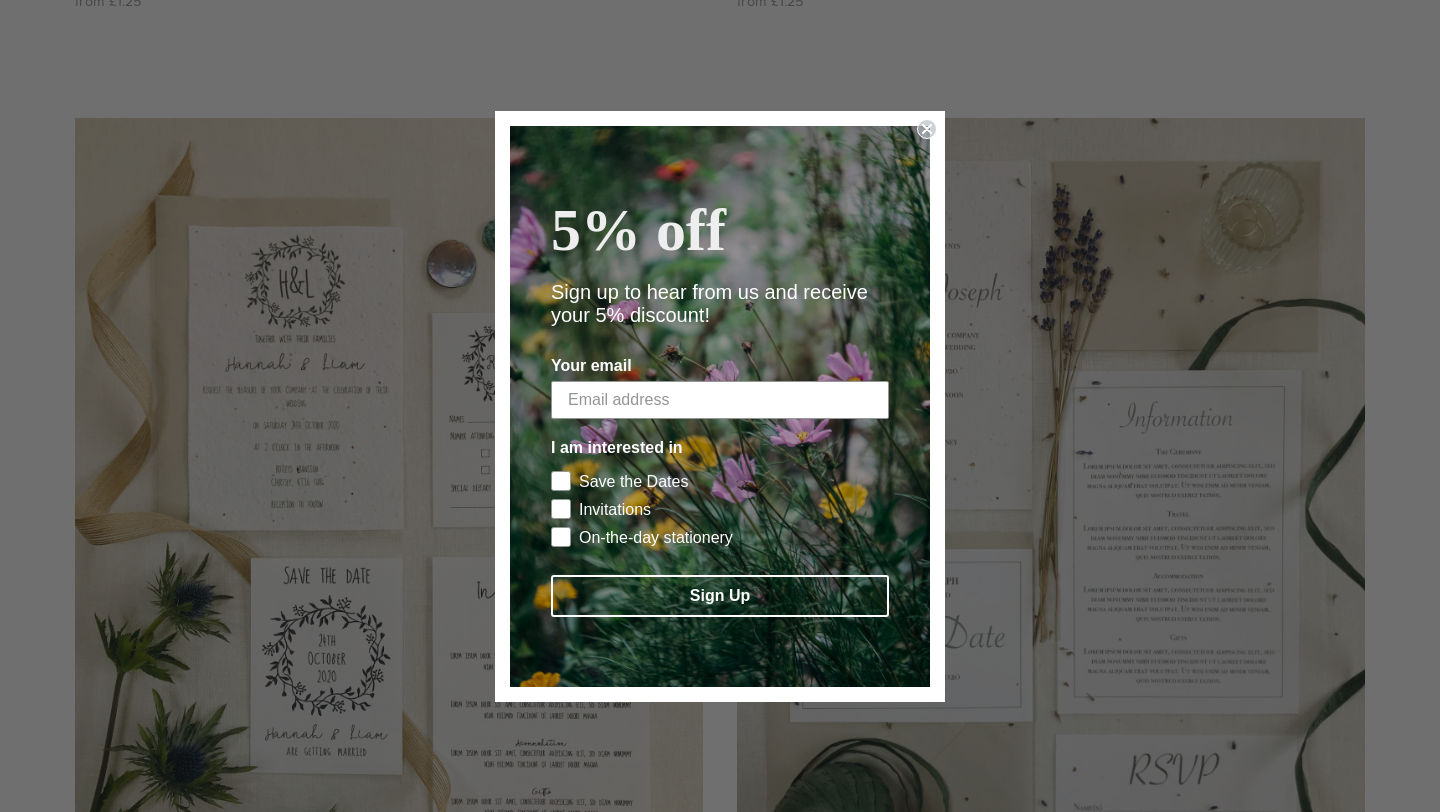 click 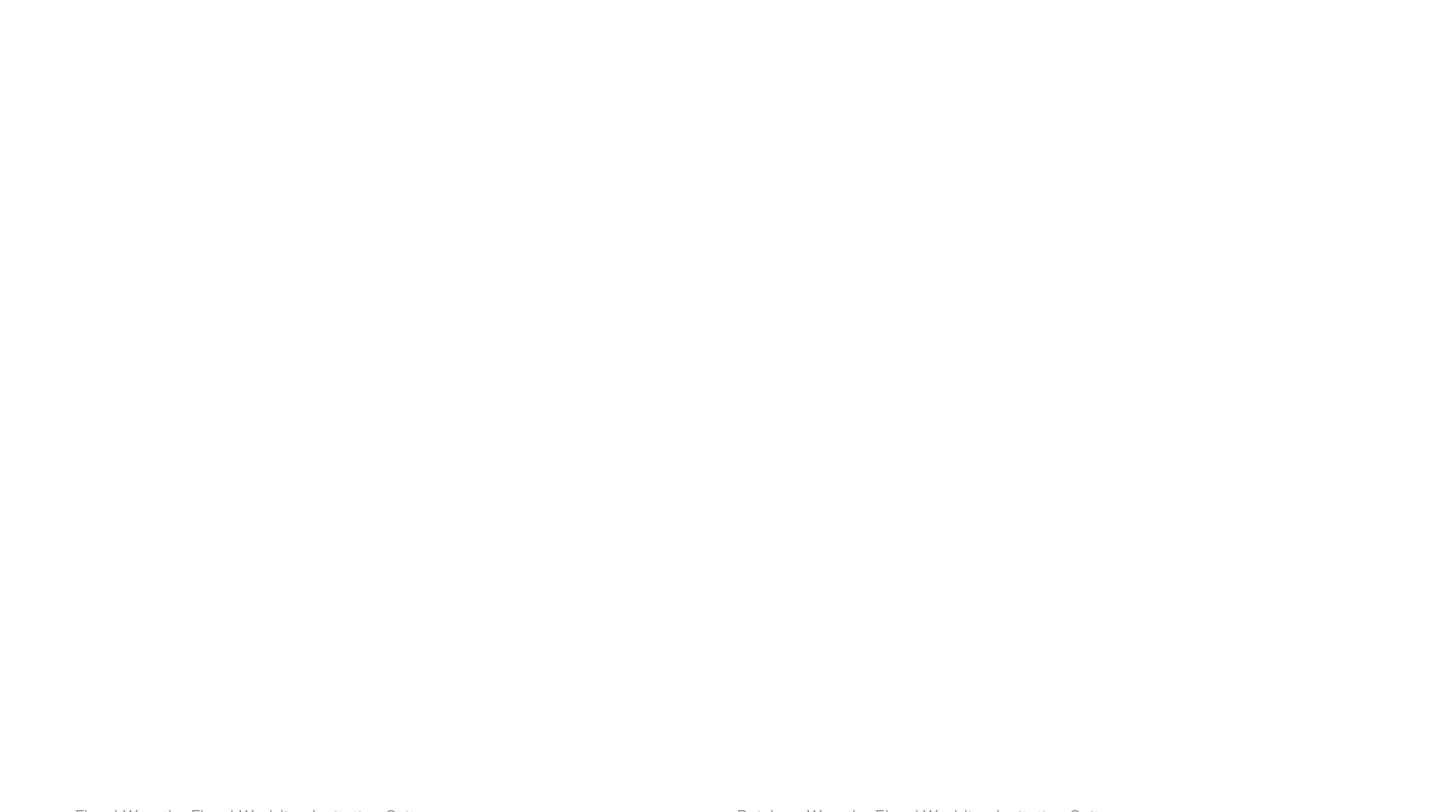 scroll, scrollTop: 4938, scrollLeft: 0, axis: vertical 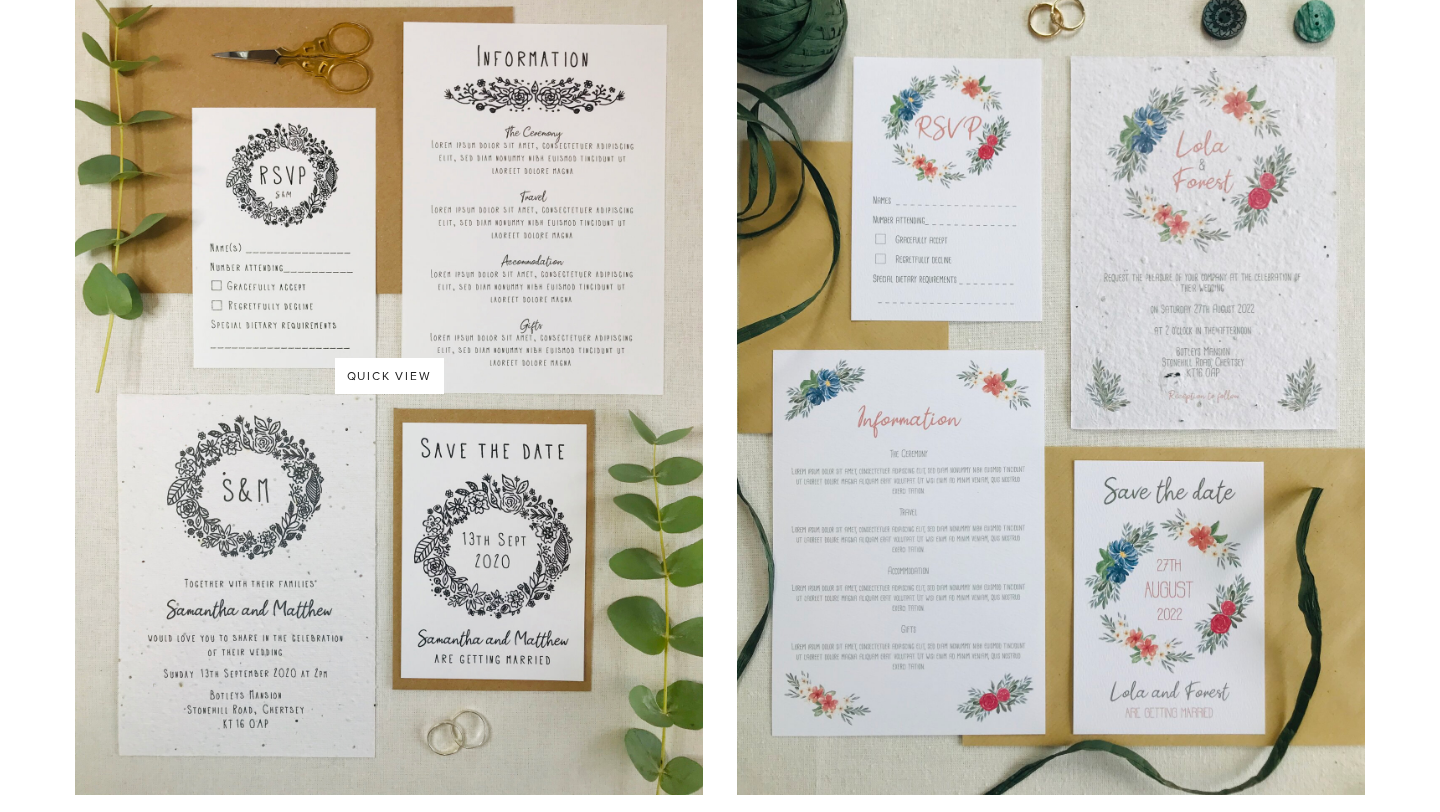click on "Quick View" 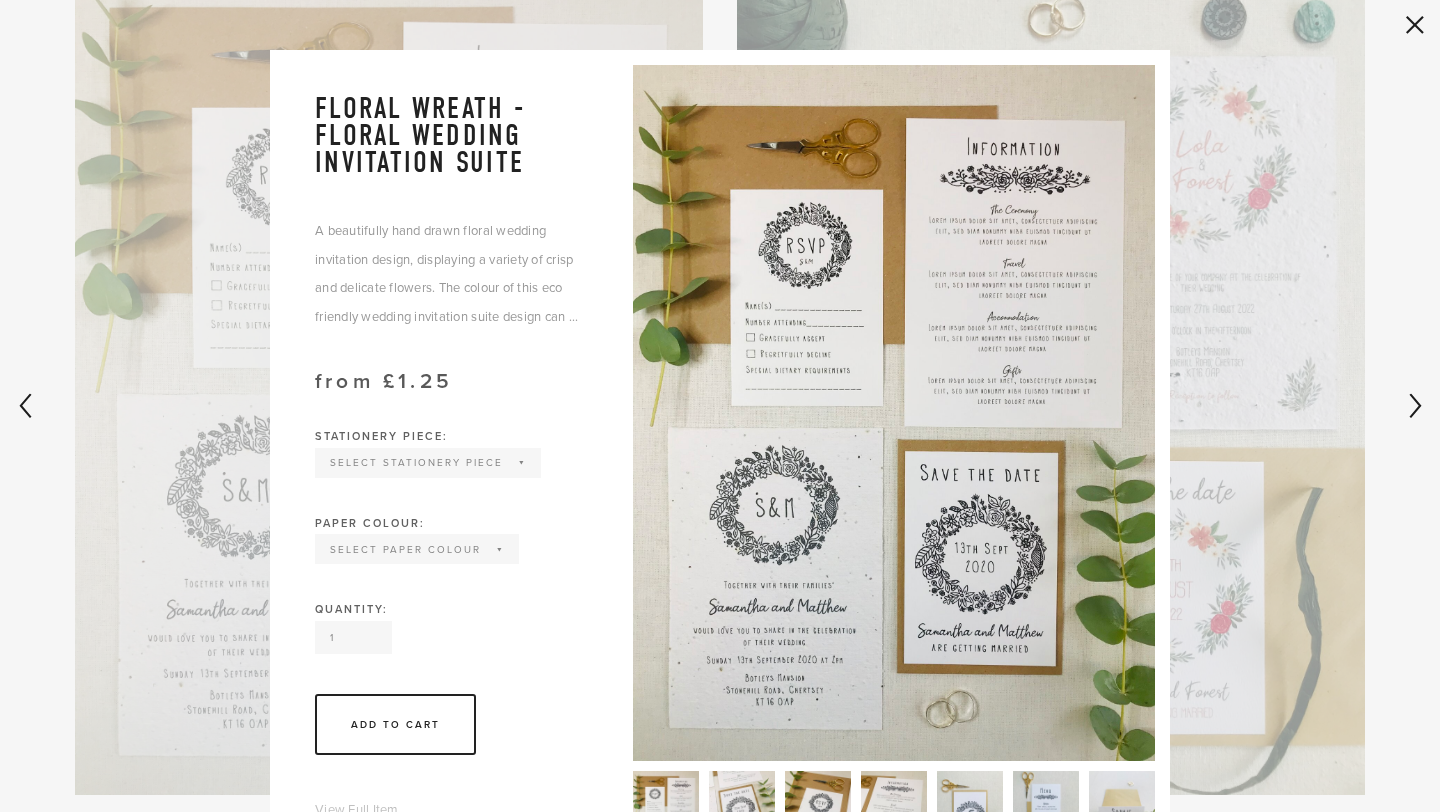 click on "Select Stationery Piece
Invitation Save the Date RSVP Information Order of Service" at bounding box center [428, 463] 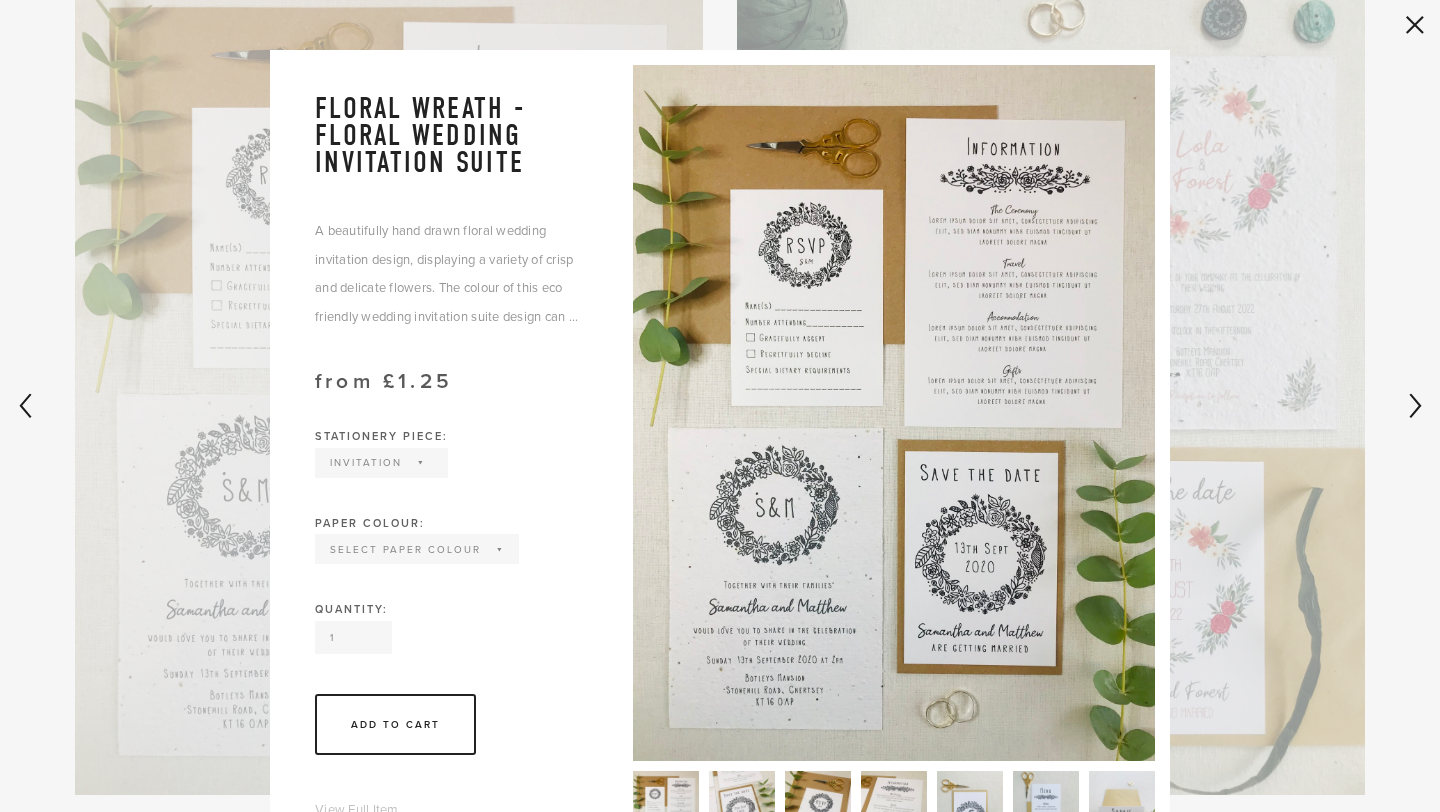 click on "Select Paper Colour
Wildflower Seed paper Off White Natural Grey Kraft Brown" at bounding box center (417, 549) 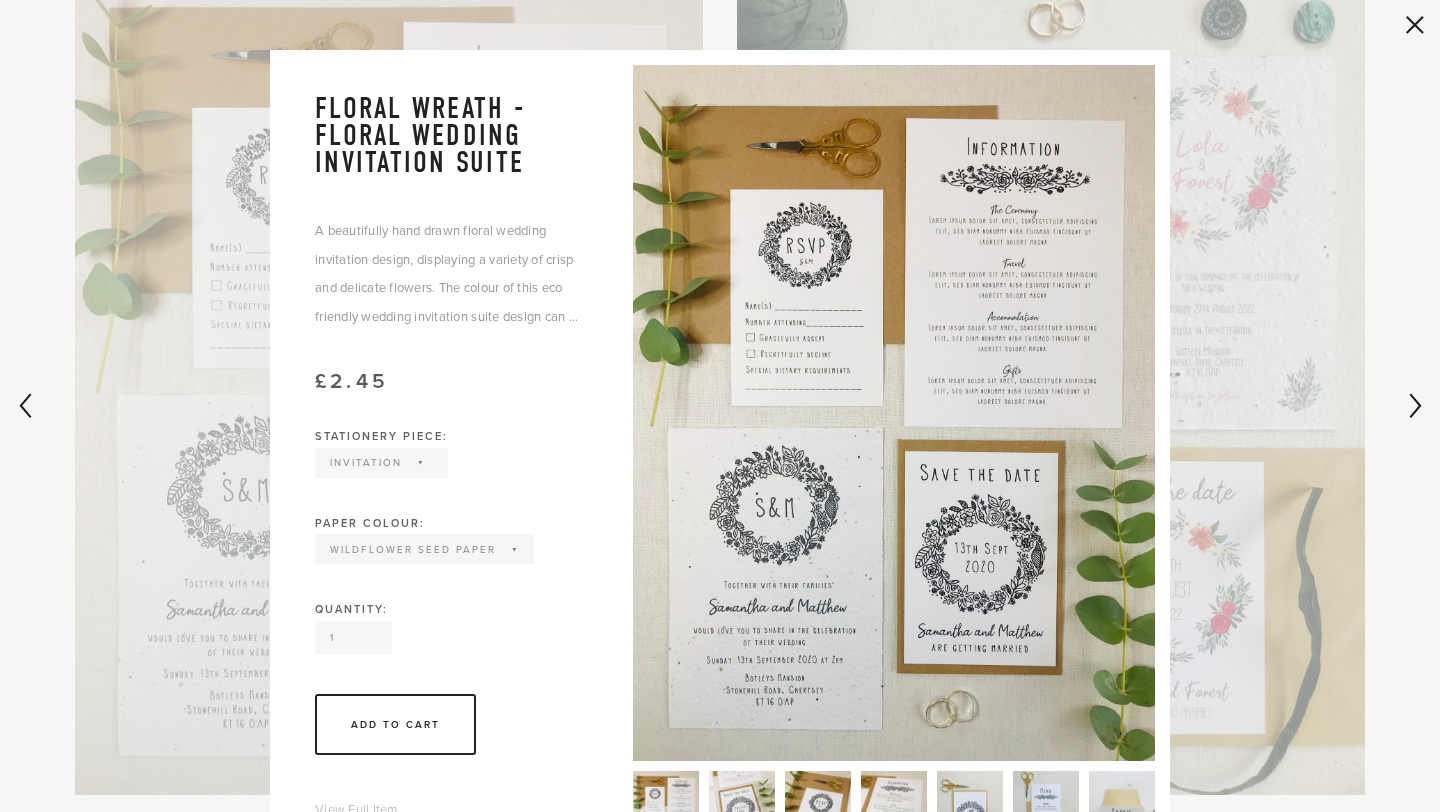 click on "Quantity:
1" at bounding box center (451, 629) 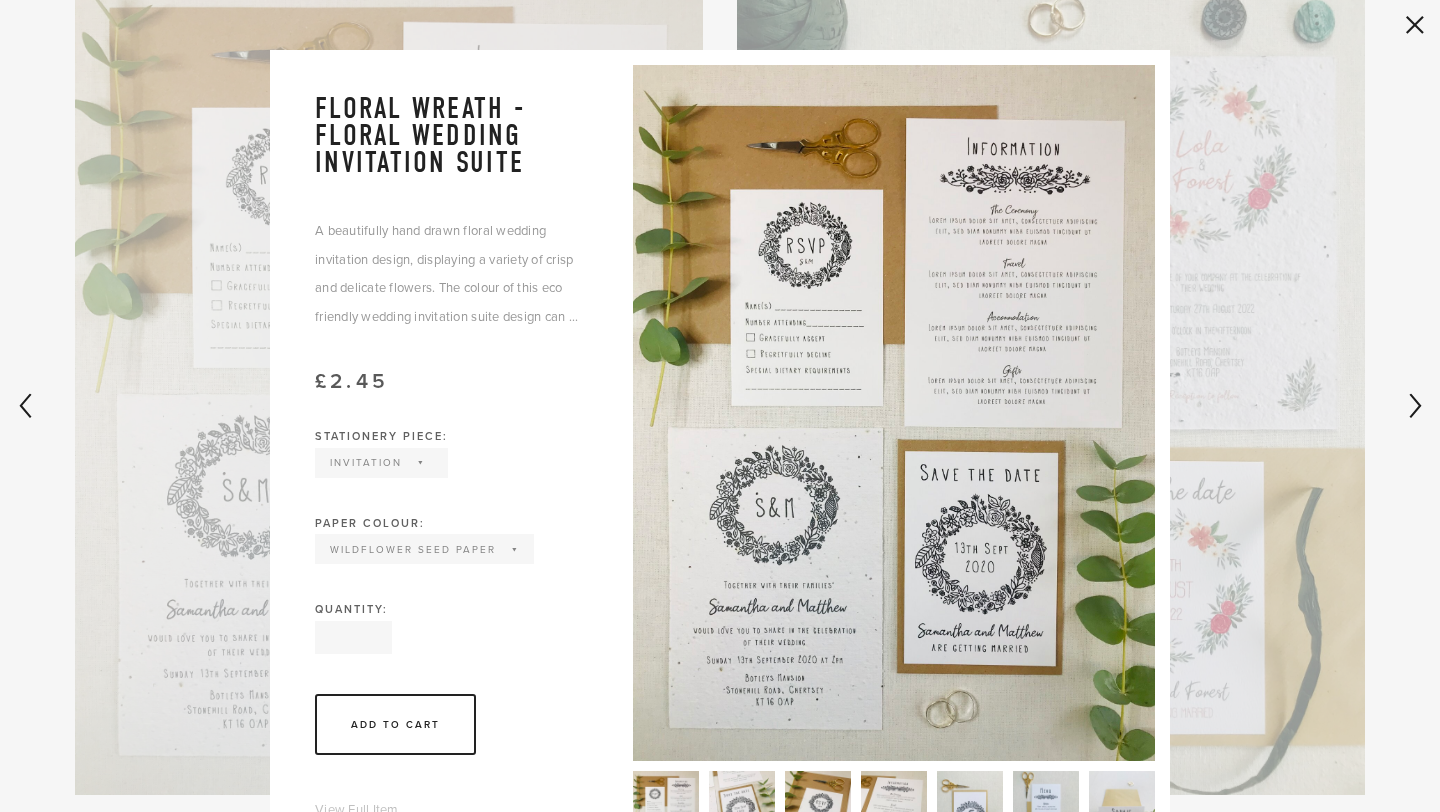 type on "3" 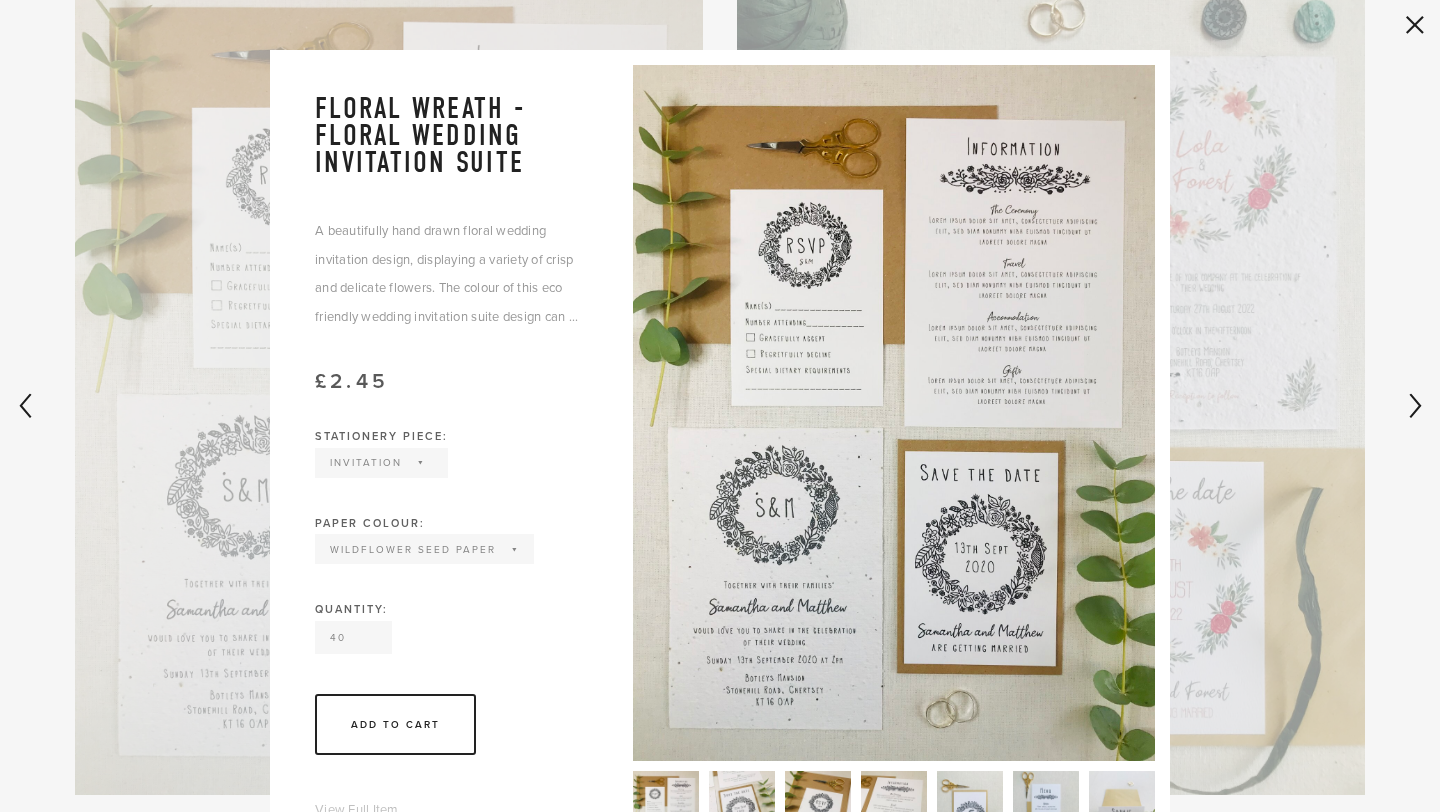 type on "40" 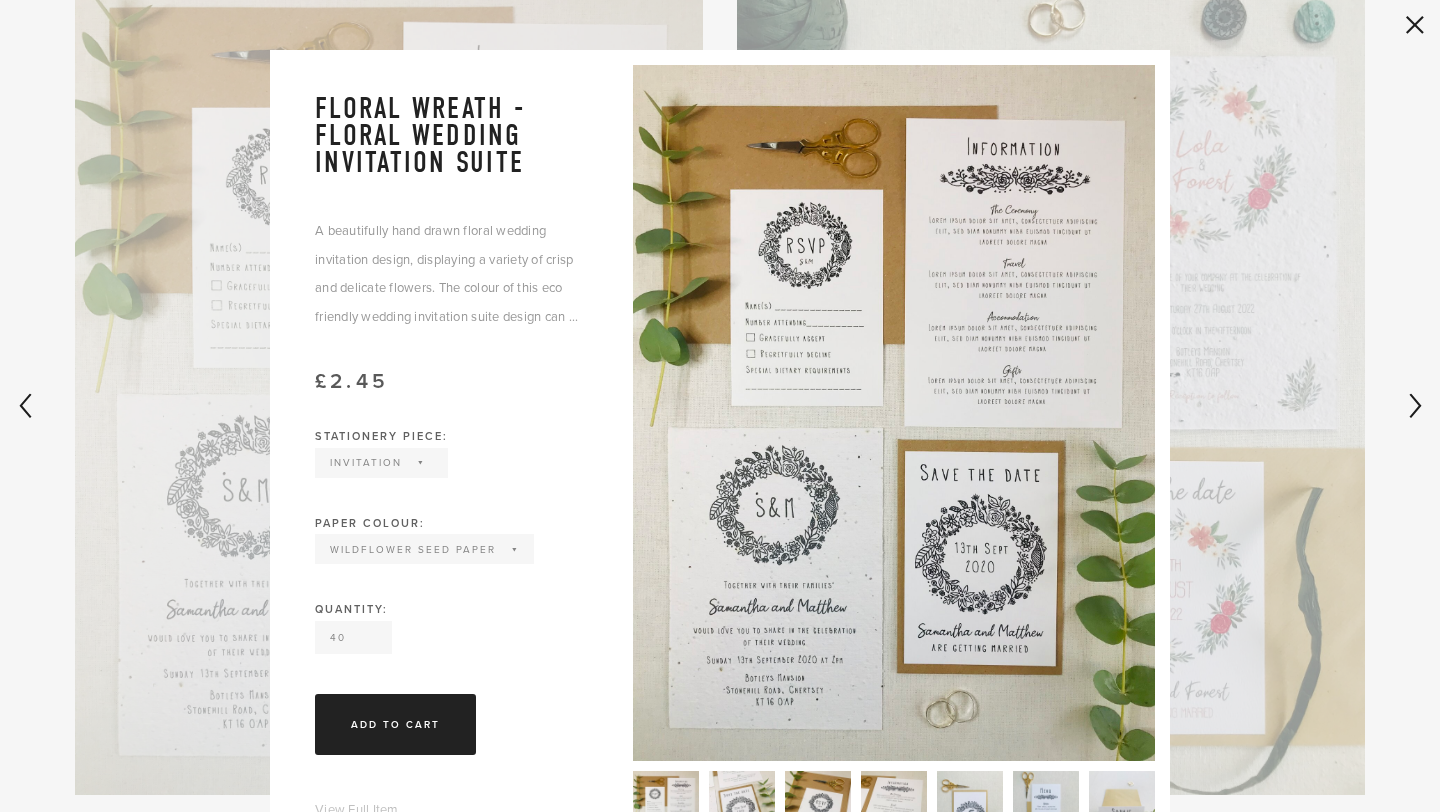 click on "Add To Cart" at bounding box center [395, 724] 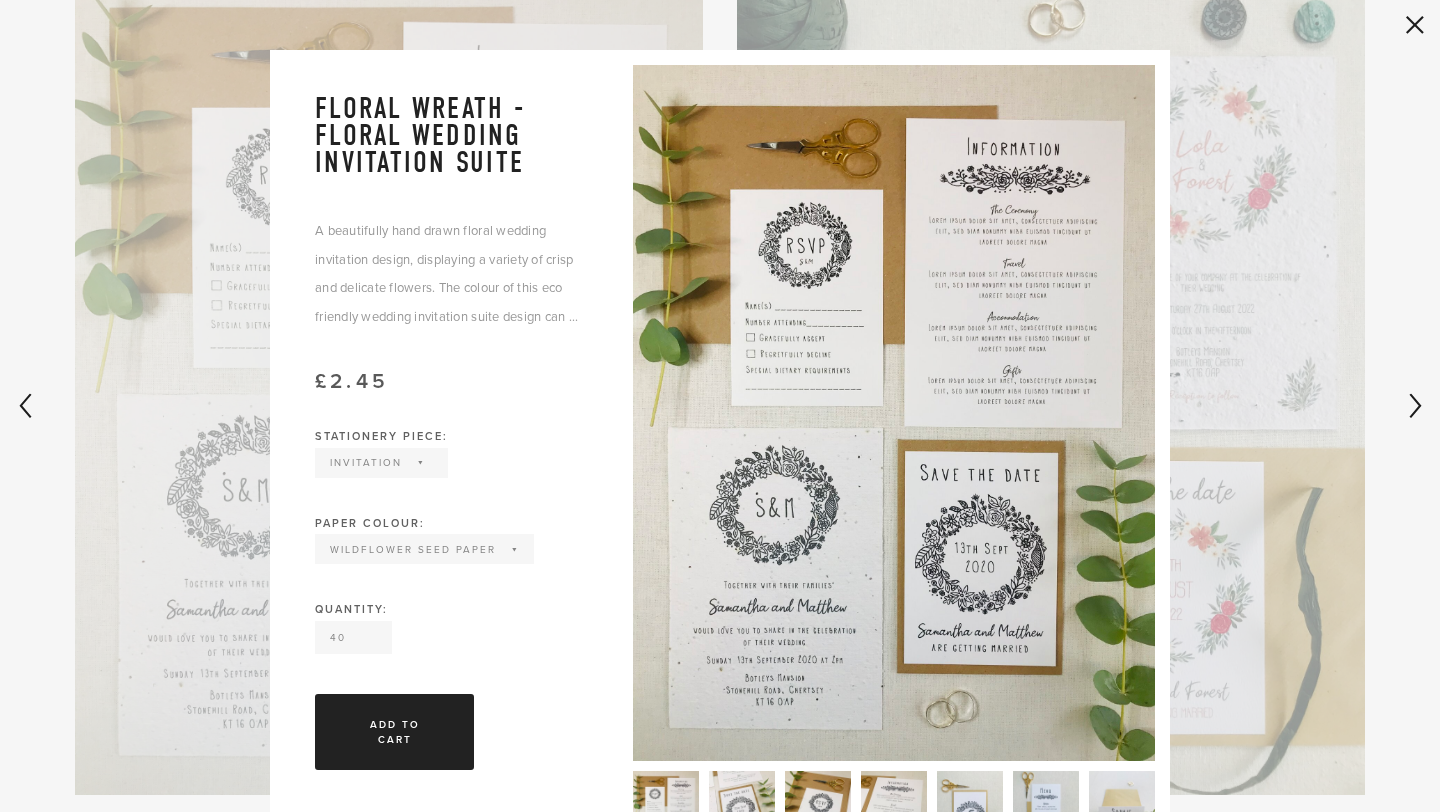 scroll, scrollTop: 112, scrollLeft: 0, axis: vertical 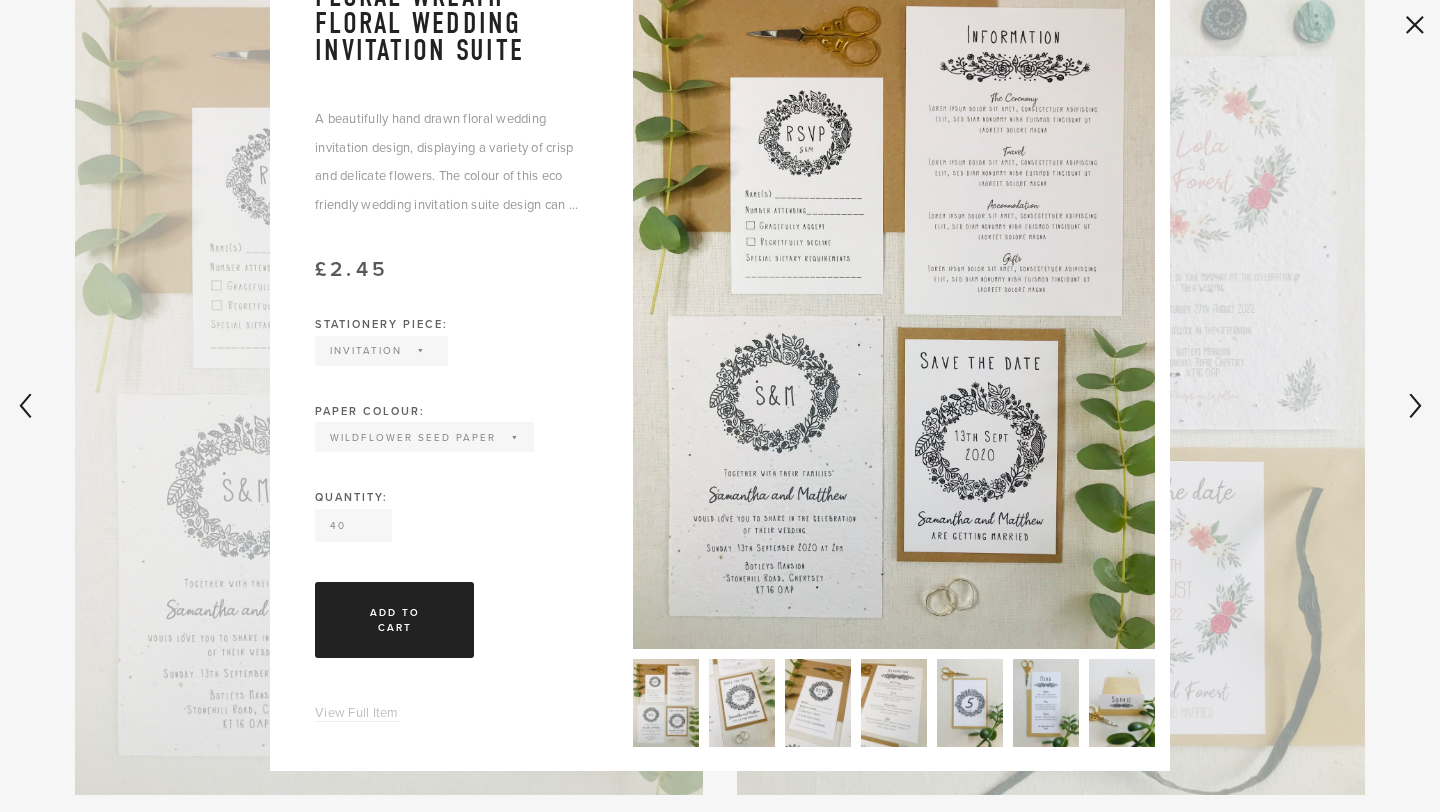 click on "Add To Cart" at bounding box center (394, 620) 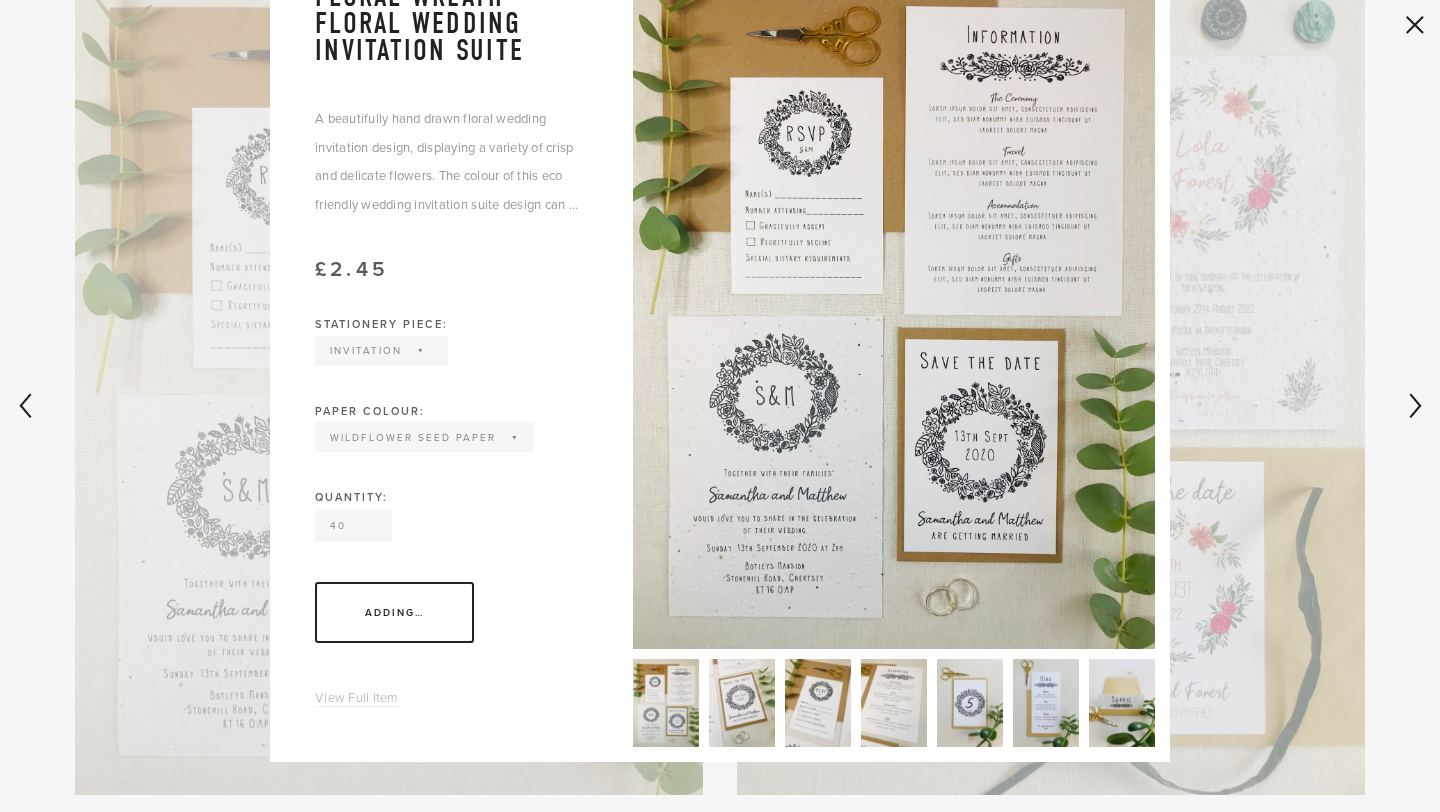 scroll, scrollTop: 0, scrollLeft: 0, axis: both 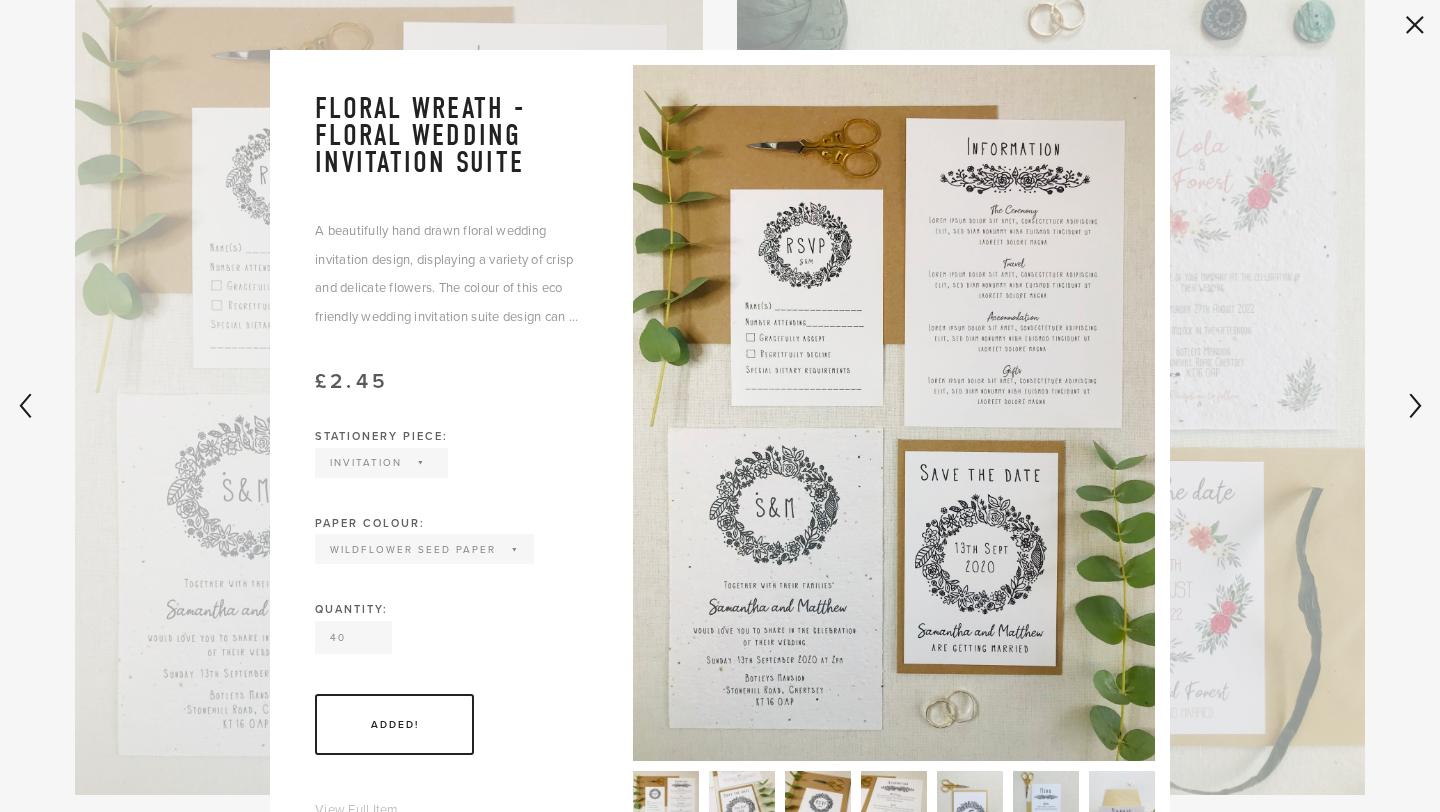 click 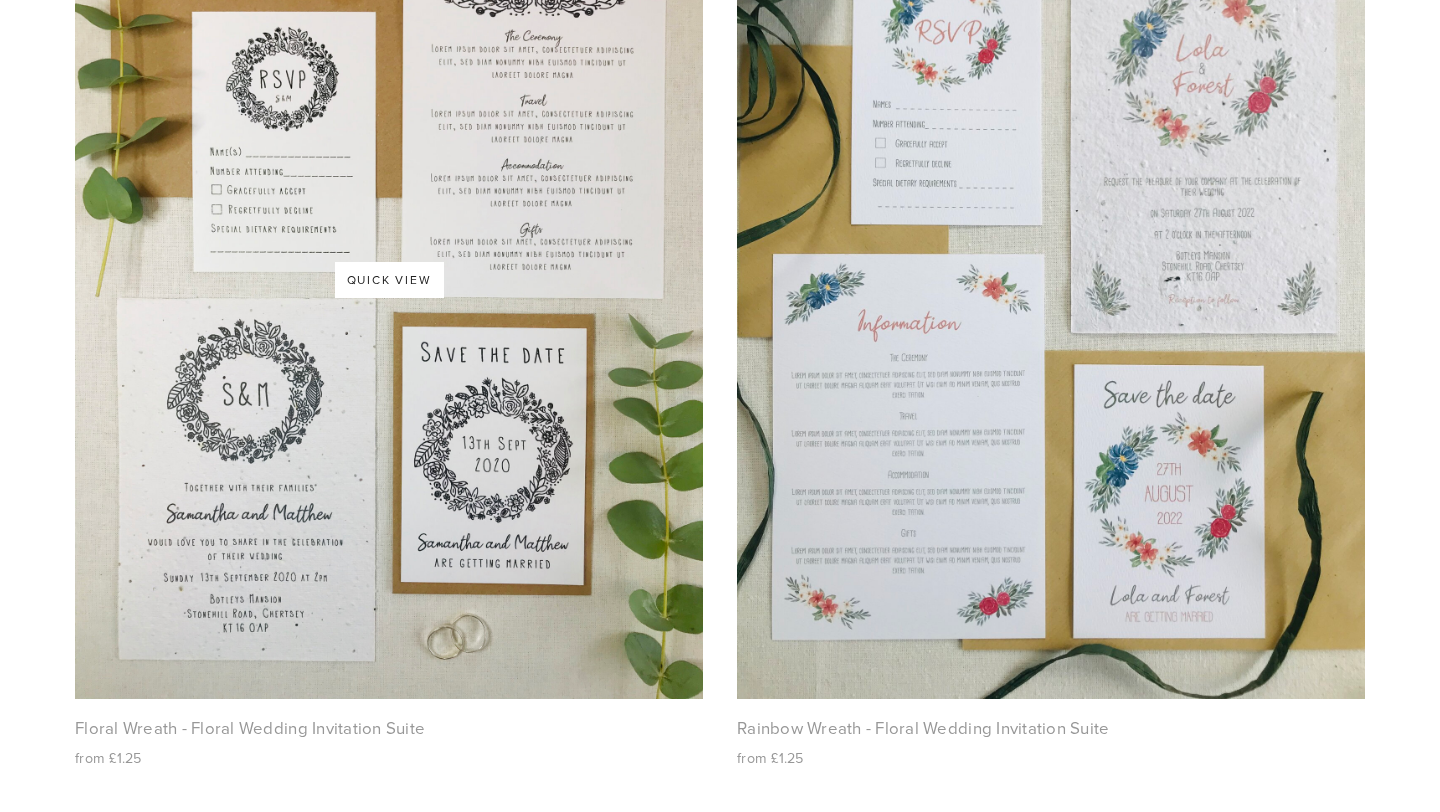 scroll, scrollTop: 5032, scrollLeft: 0, axis: vertical 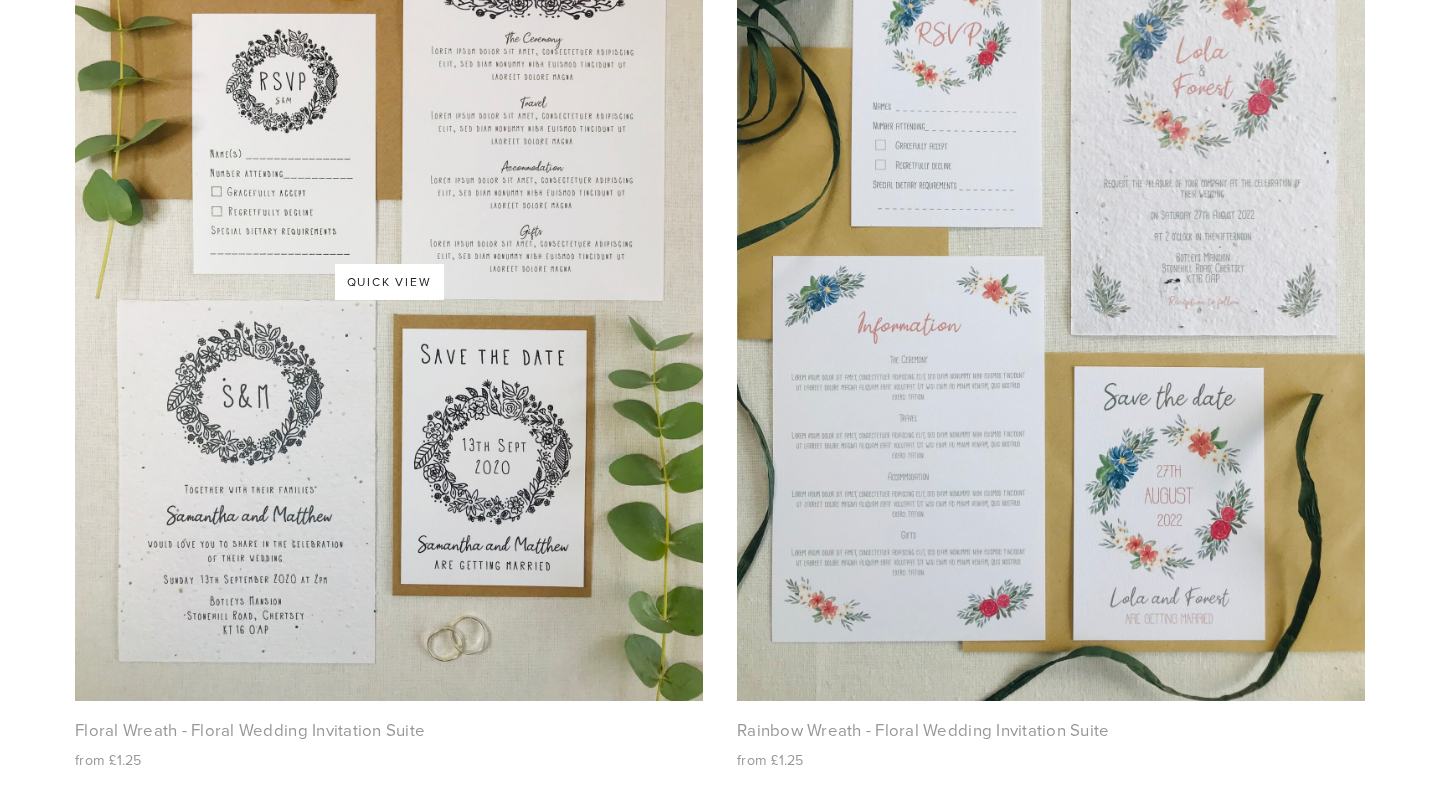 click on "Quick View" 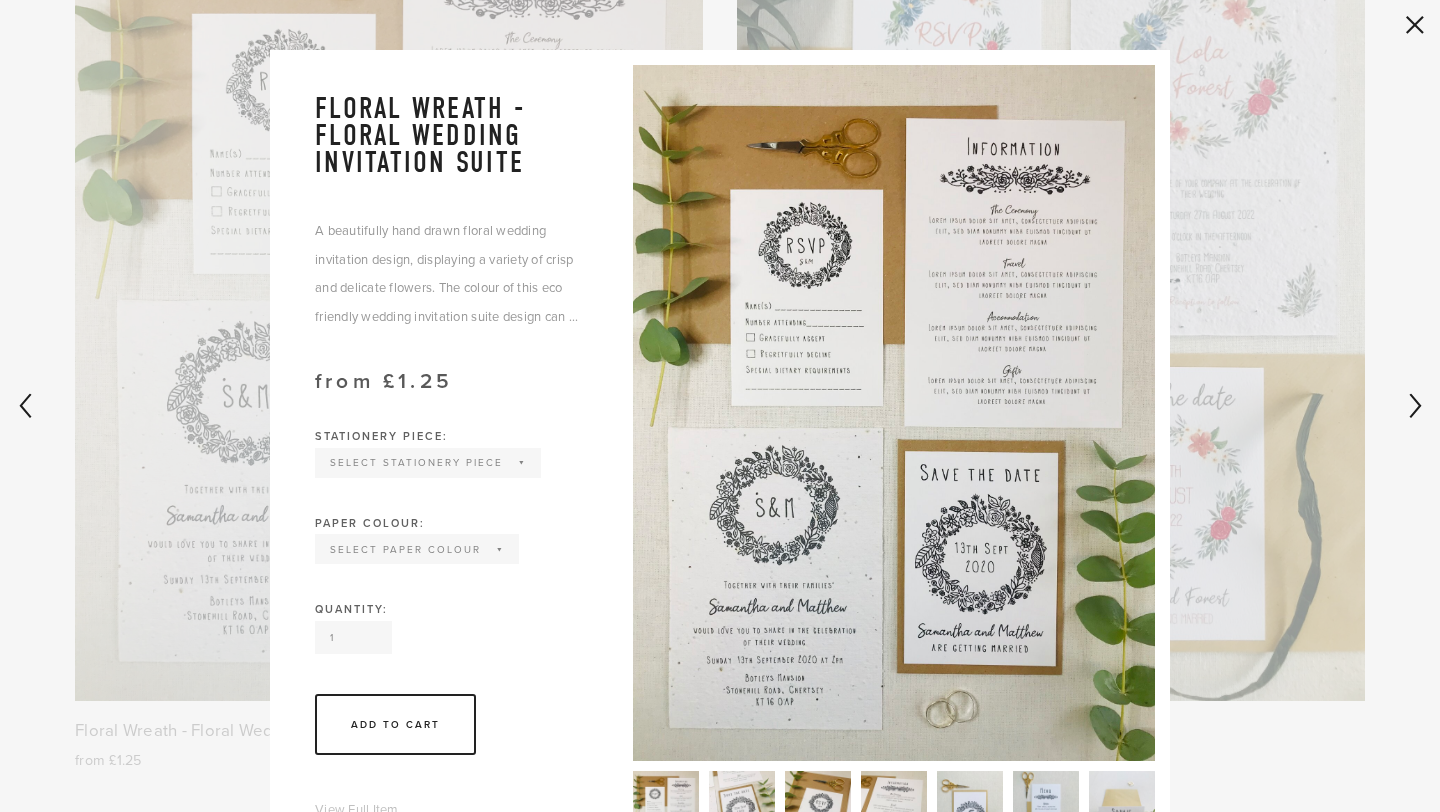 click on "Stationery Piece:
Select Stationery Piece
Invitation Save the Date RSVP Information Order of Service
Invitation
Save the Date
RSVP
Information
Order of Service
Paper Colour:
Select Paper Colour
Wildflower Seed paper Off White Natural Grey Kraft Brown
Wildflower Seed paper
Off White
Natural Grey
Kraft Brown" at bounding box center [451, 517] 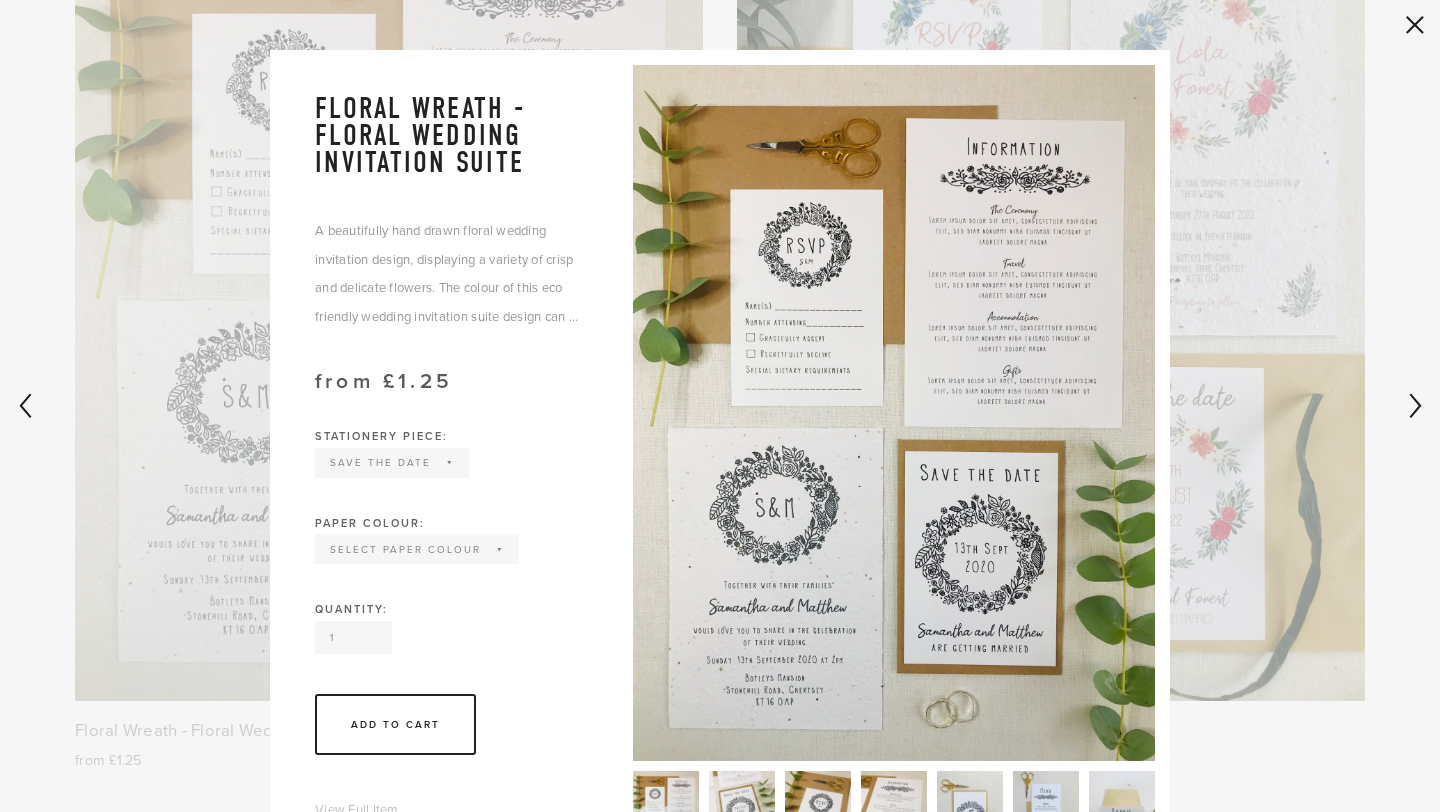 click on "1" at bounding box center (353, 637) 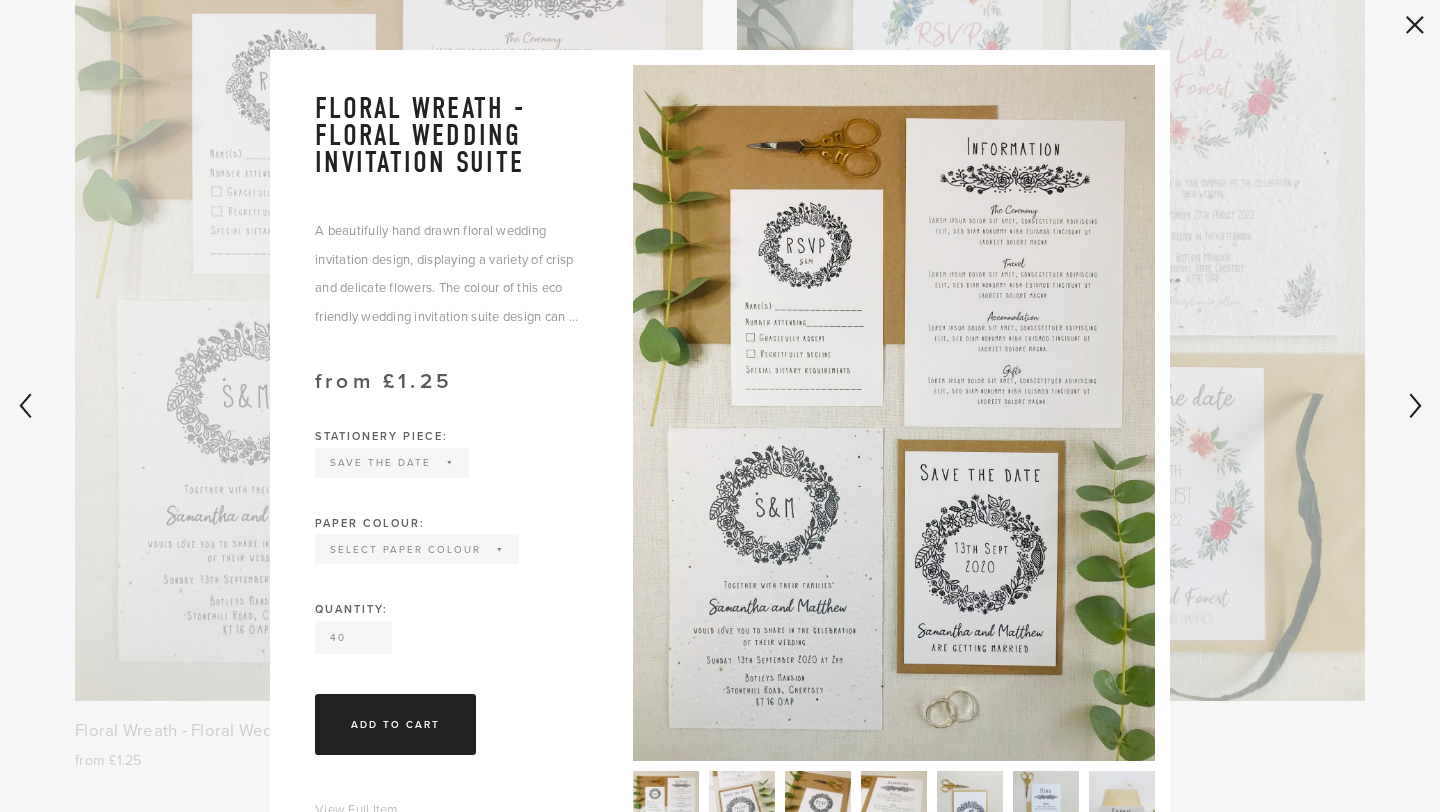 type on "40" 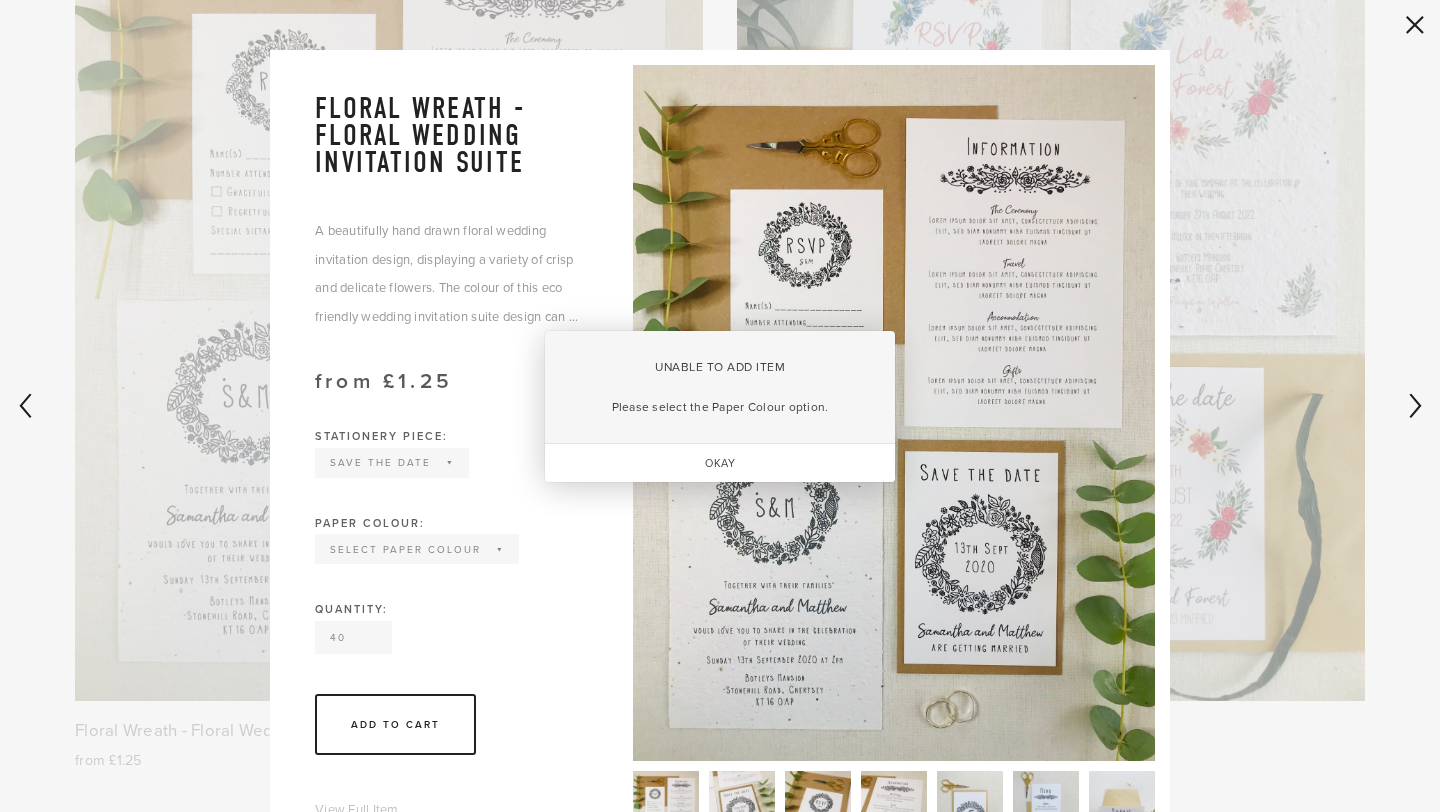 click on "Okay" at bounding box center (720, 463) 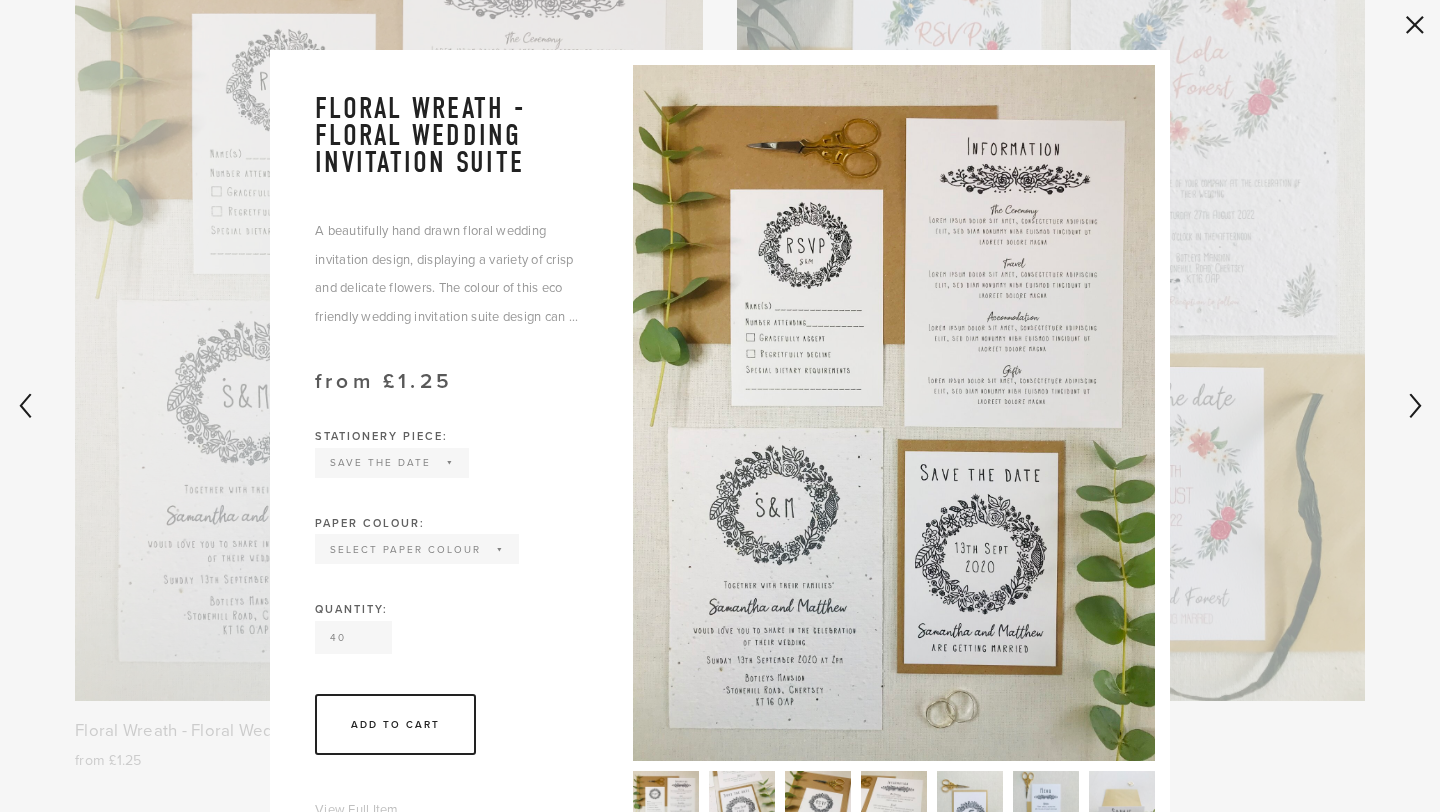 click on "Select Paper Colour
Wildflower Seed paper Off White Natural Grey Kraft Brown" at bounding box center [417, 549] 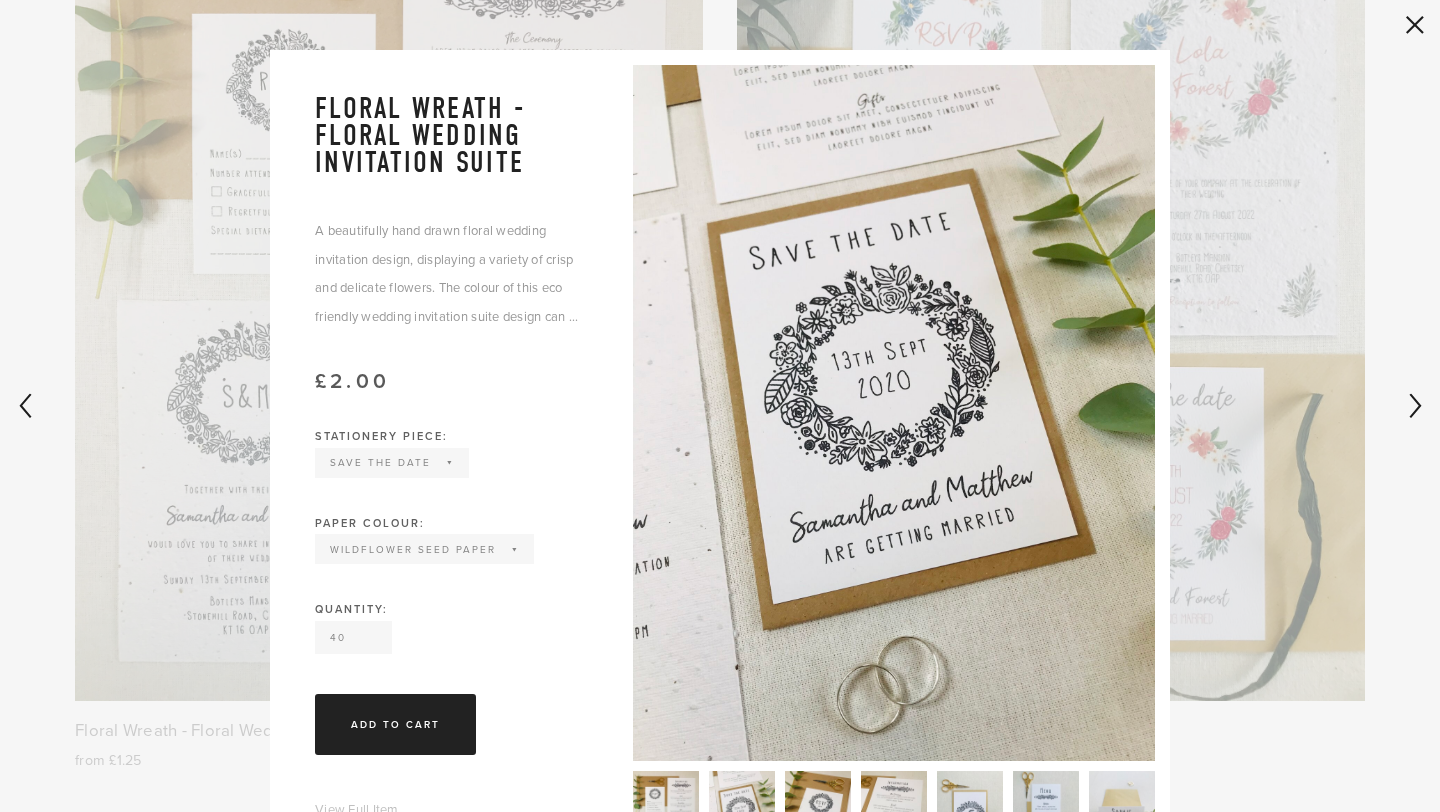 click on "Add To Cart" at bounding box center (395, 724) 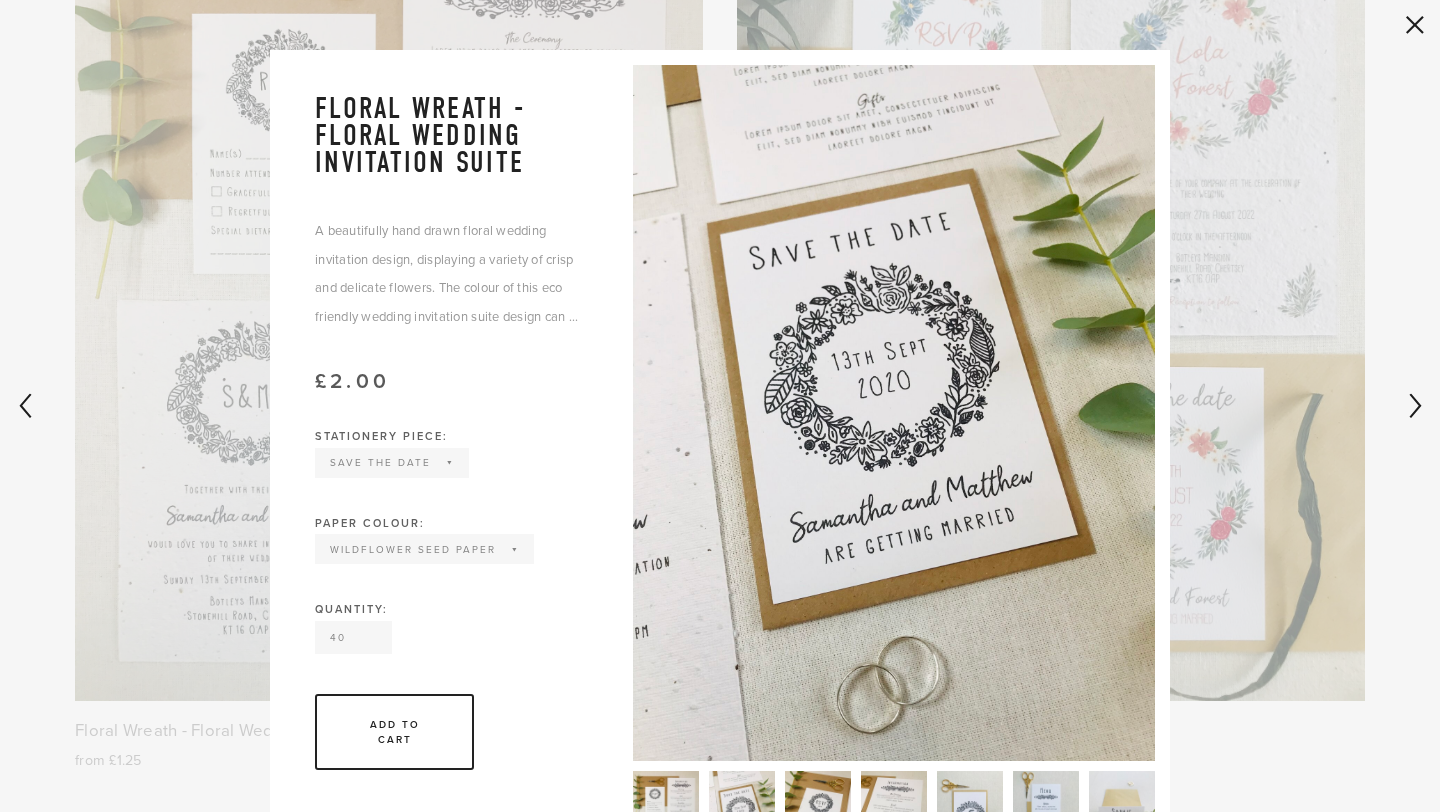 click 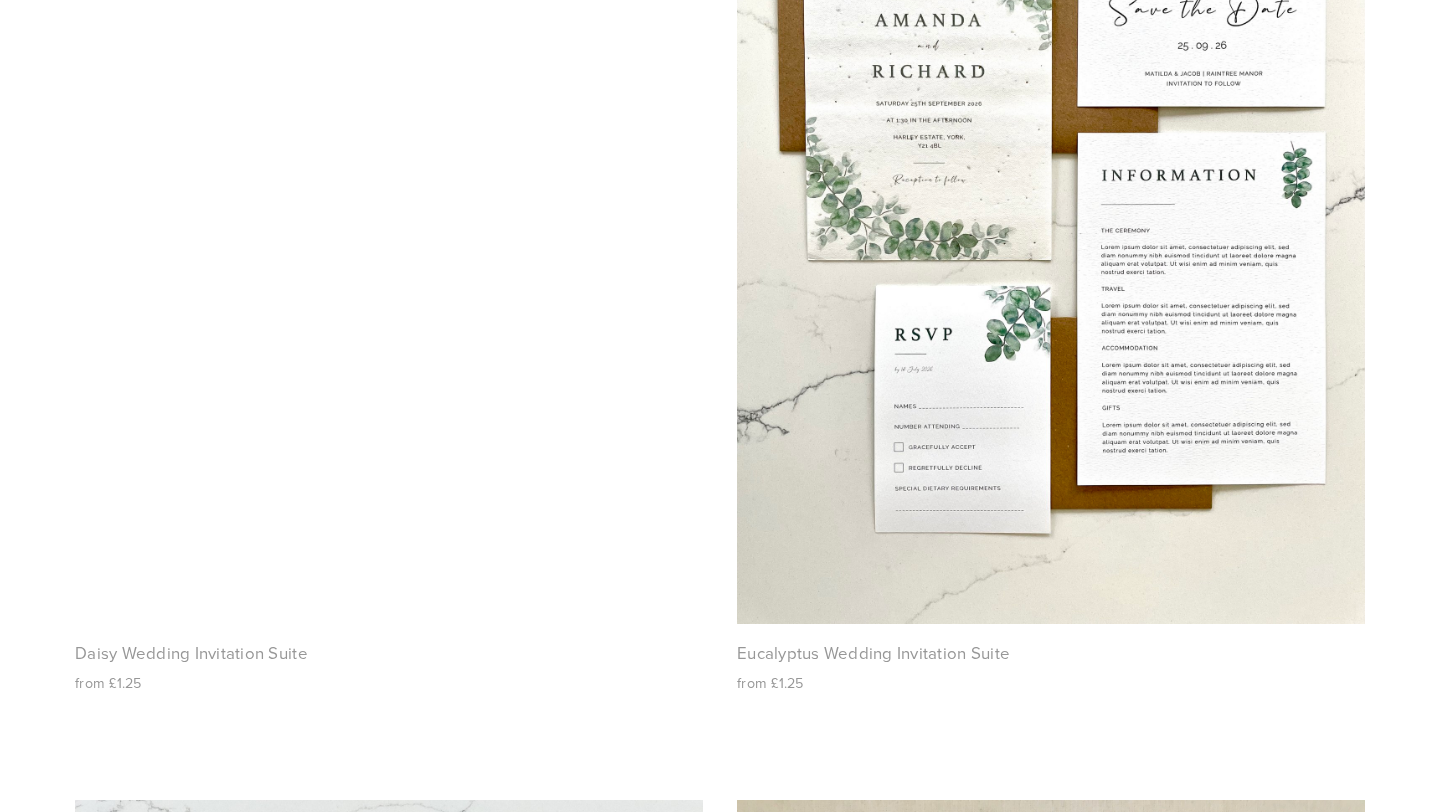 scroll, scrollTop: 0, scrollLeft: 0, axis: both 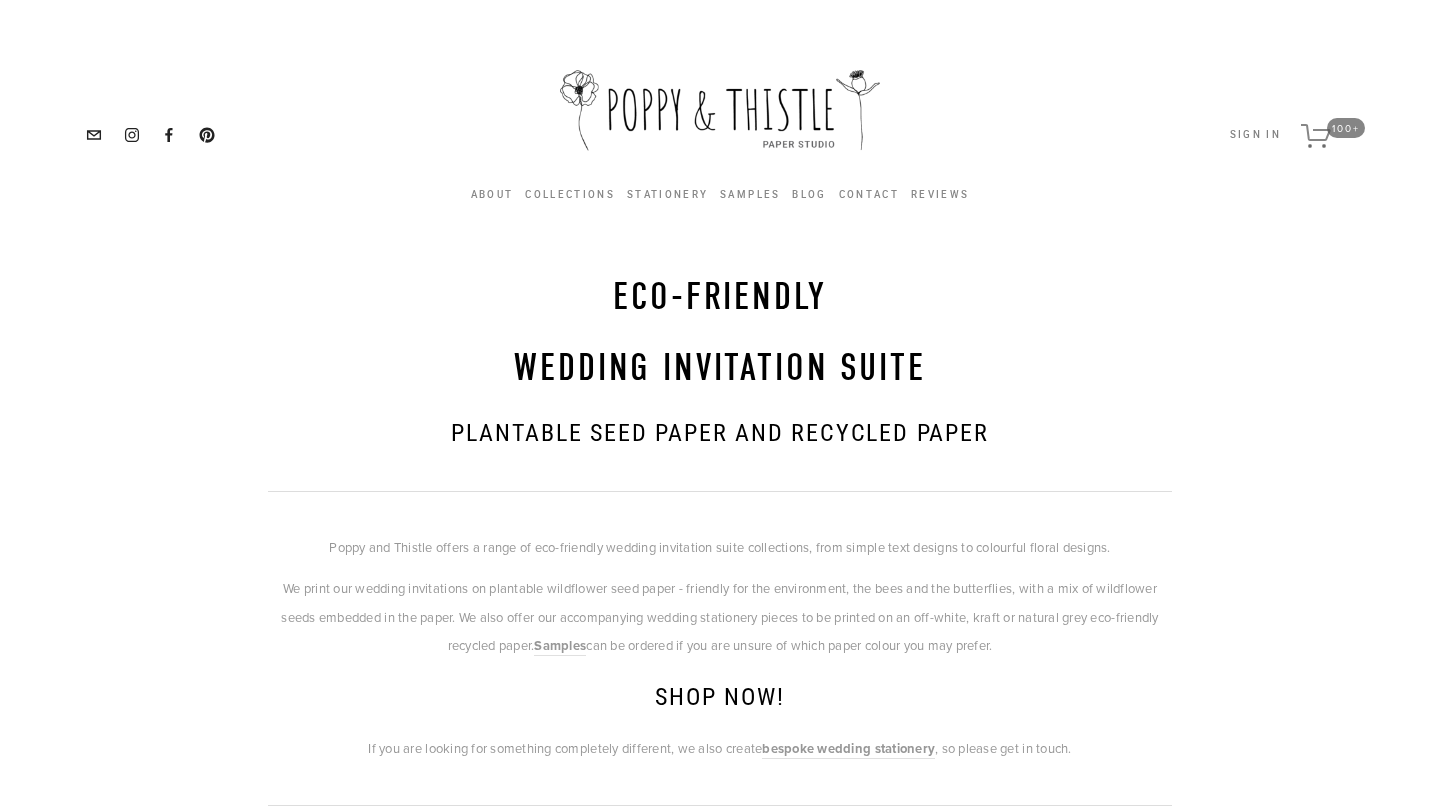 click on "100+" at bounding box center [1346, 128] 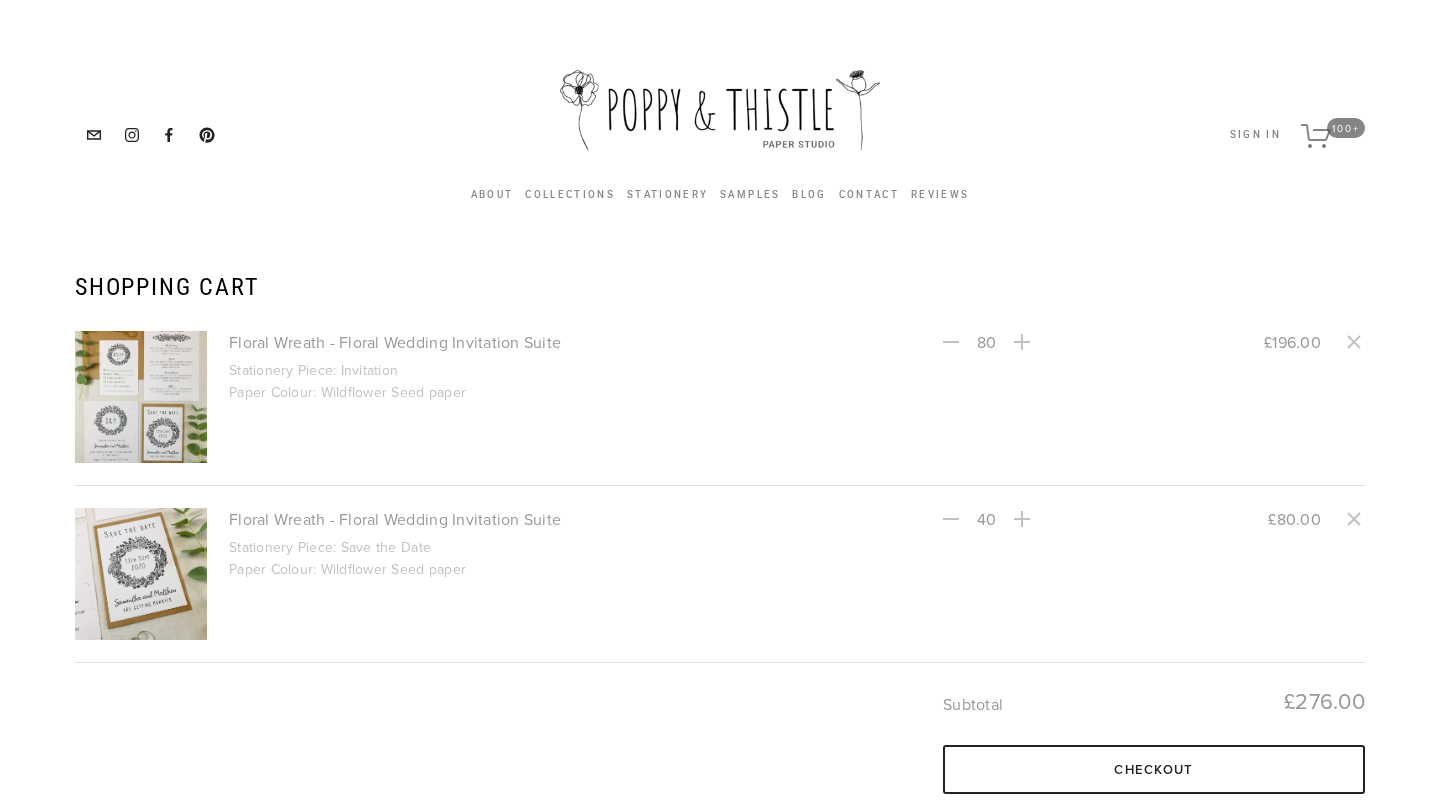 scroll, scrollTop: 62, scrollLeft: 0, axis: vertical 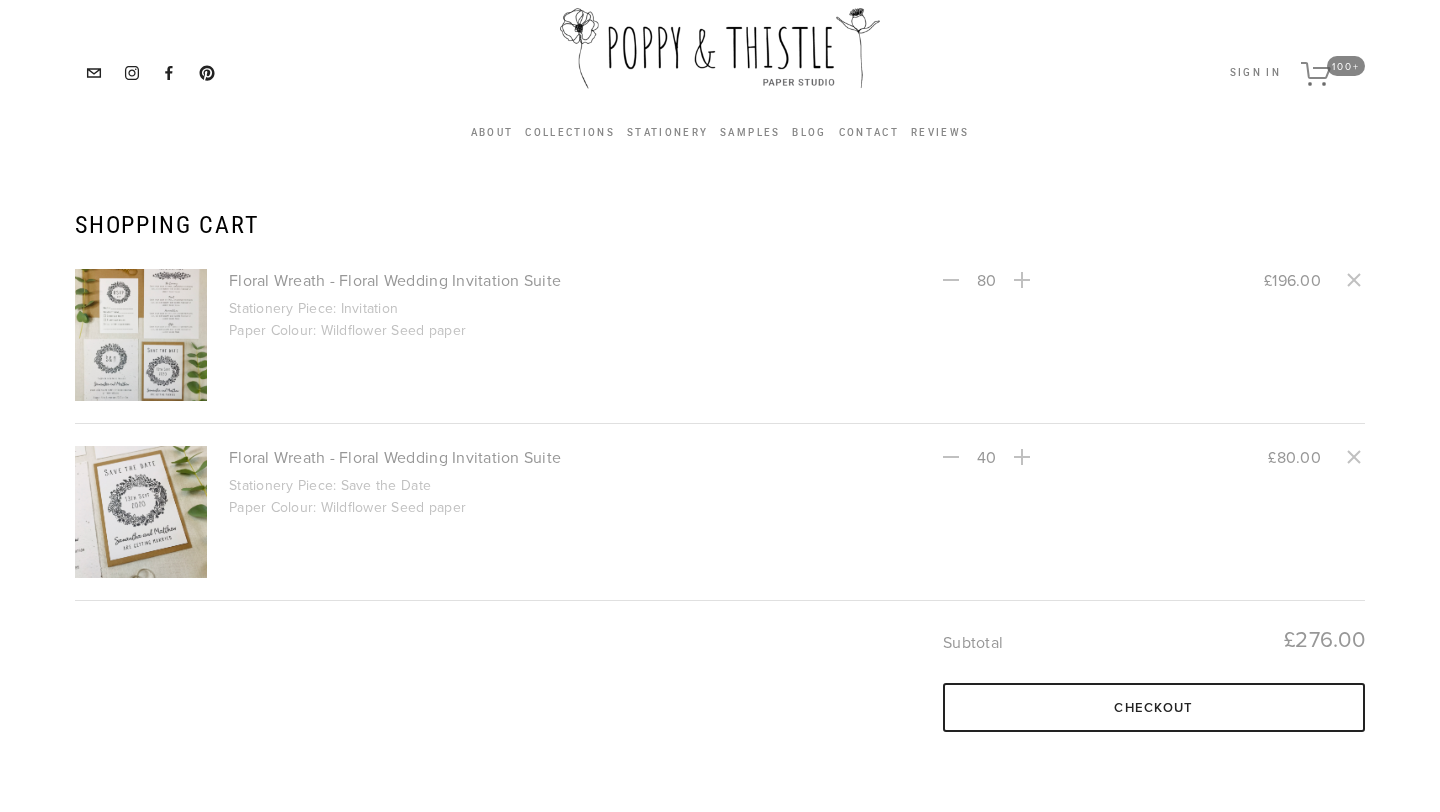 click on "80" at bounding box center (986, 280) 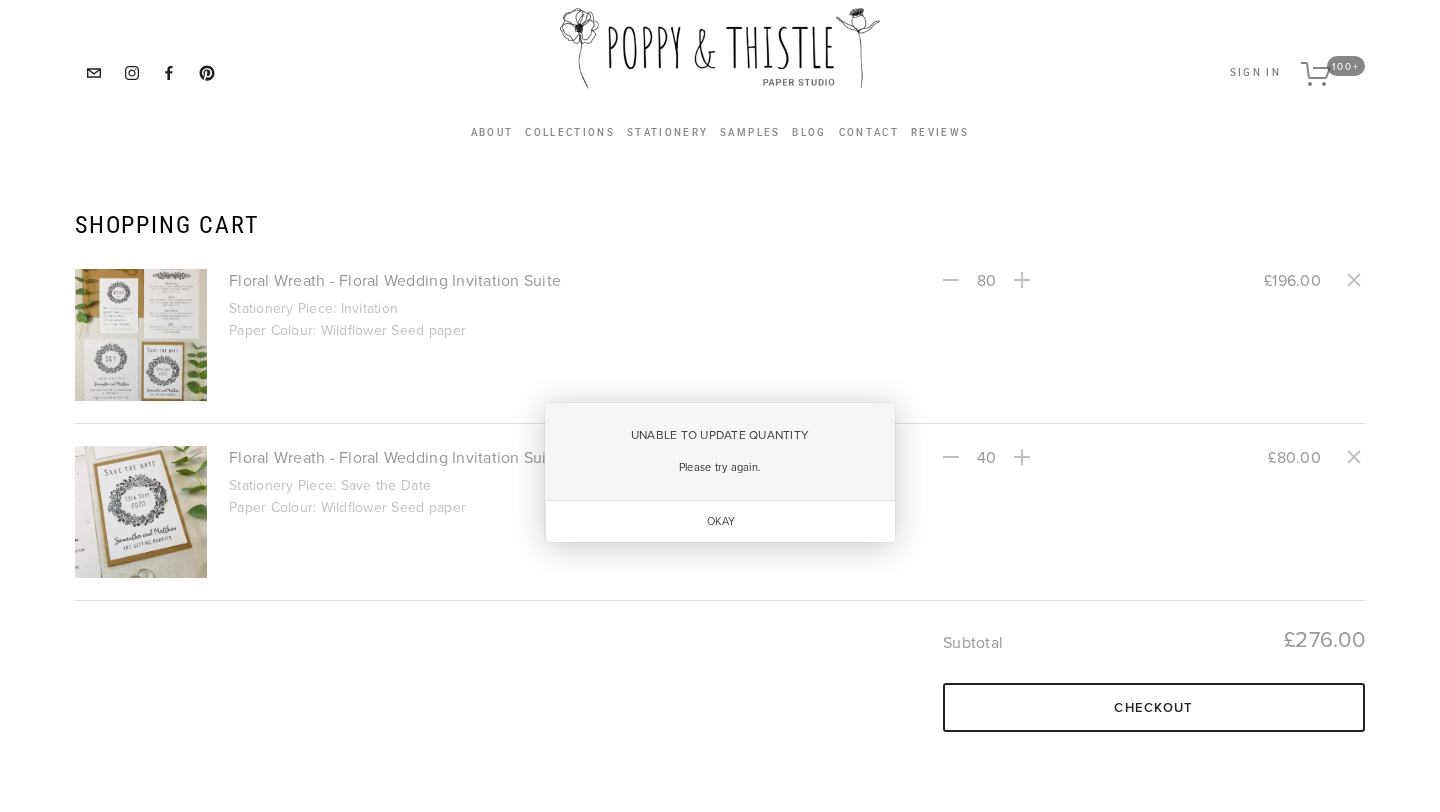 click on "Okay" at bounding box center [720, 522] 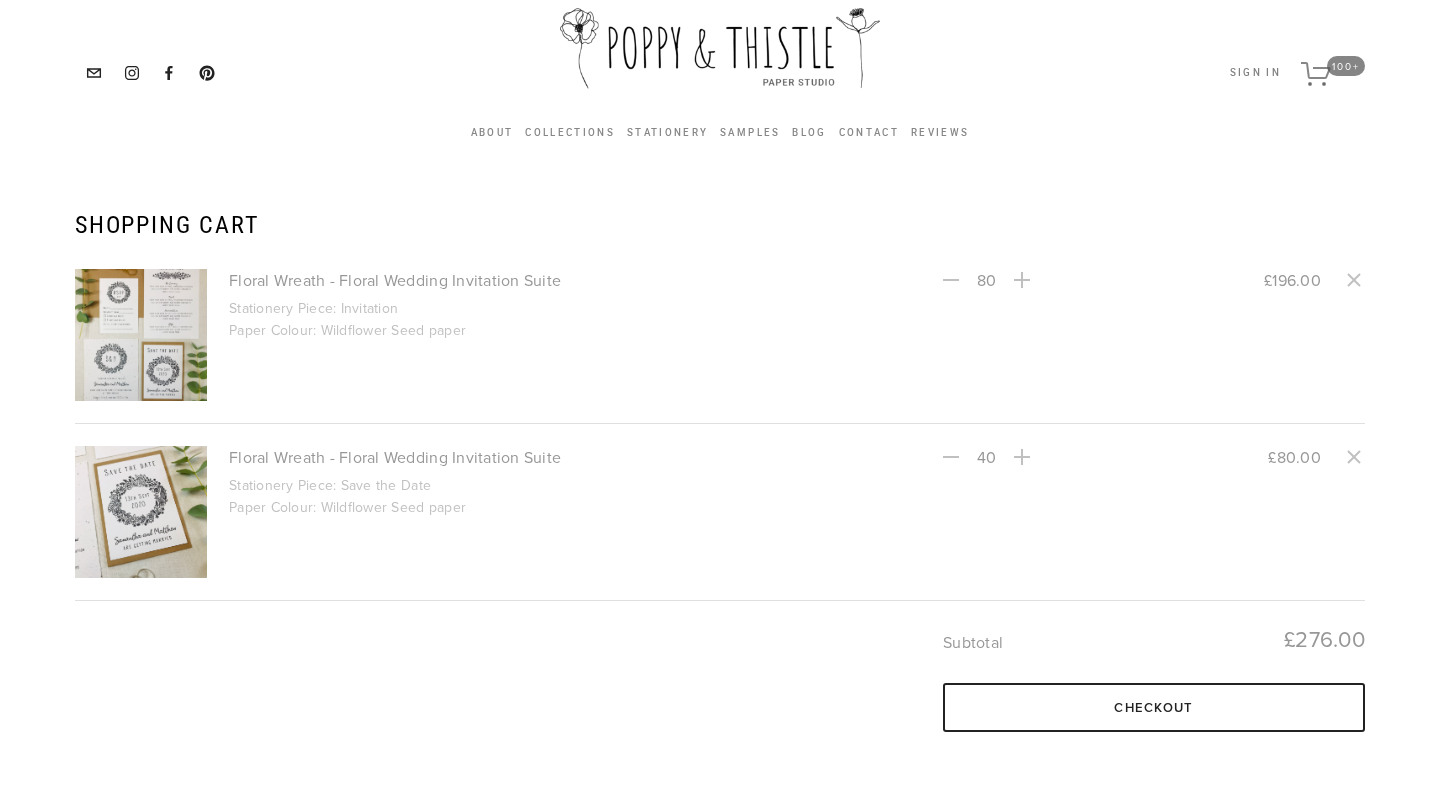 click on "80" at bounding box center [986, 280] 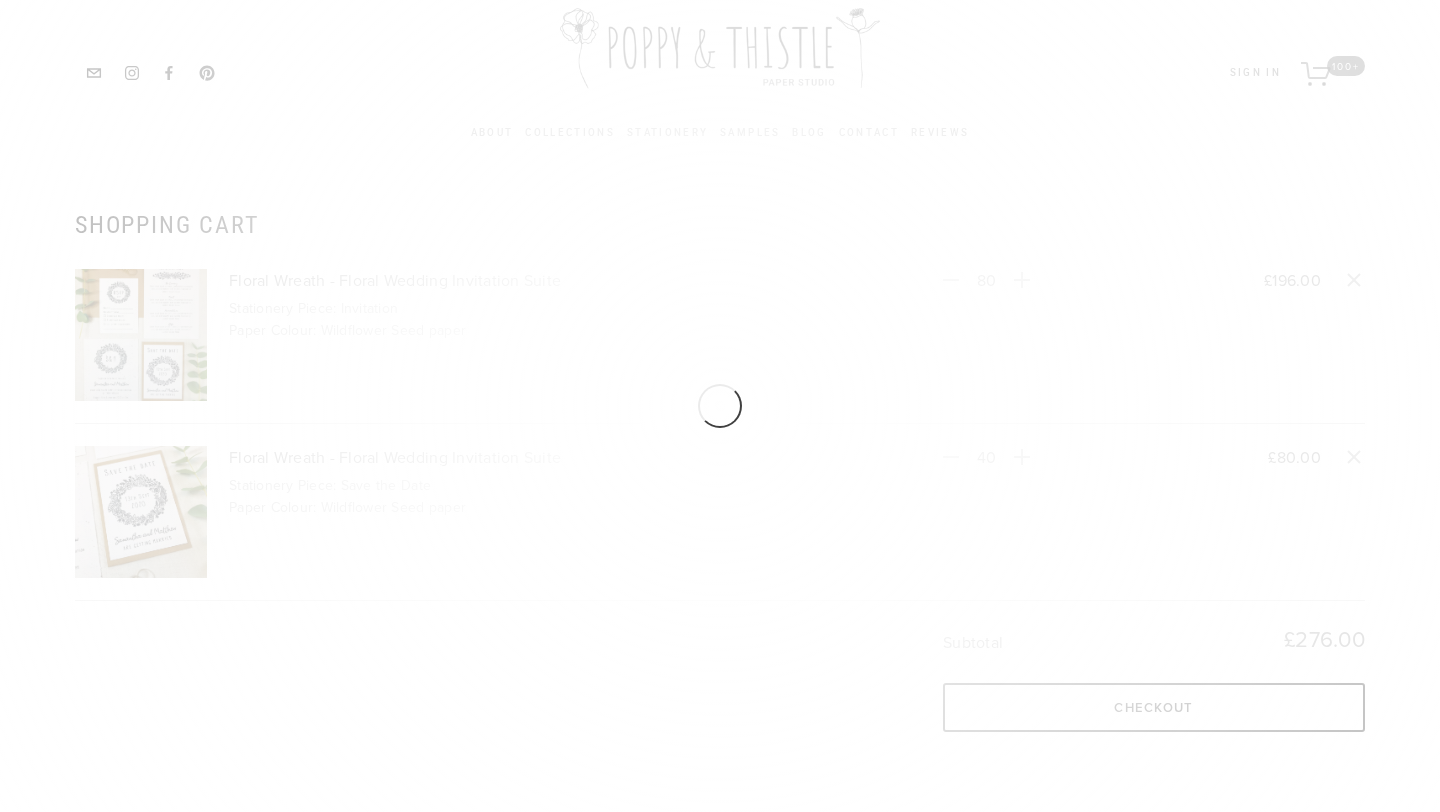type on "80" 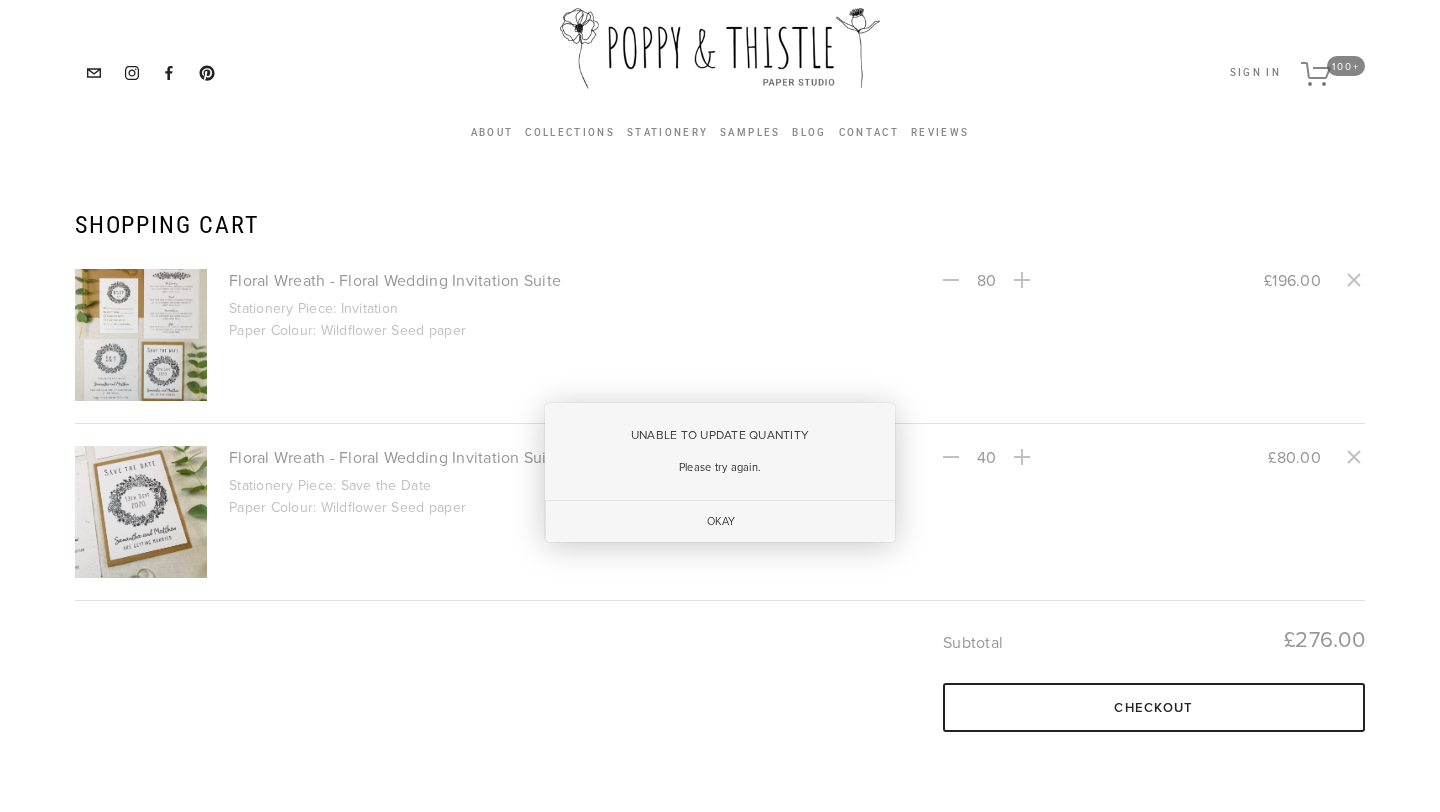 type 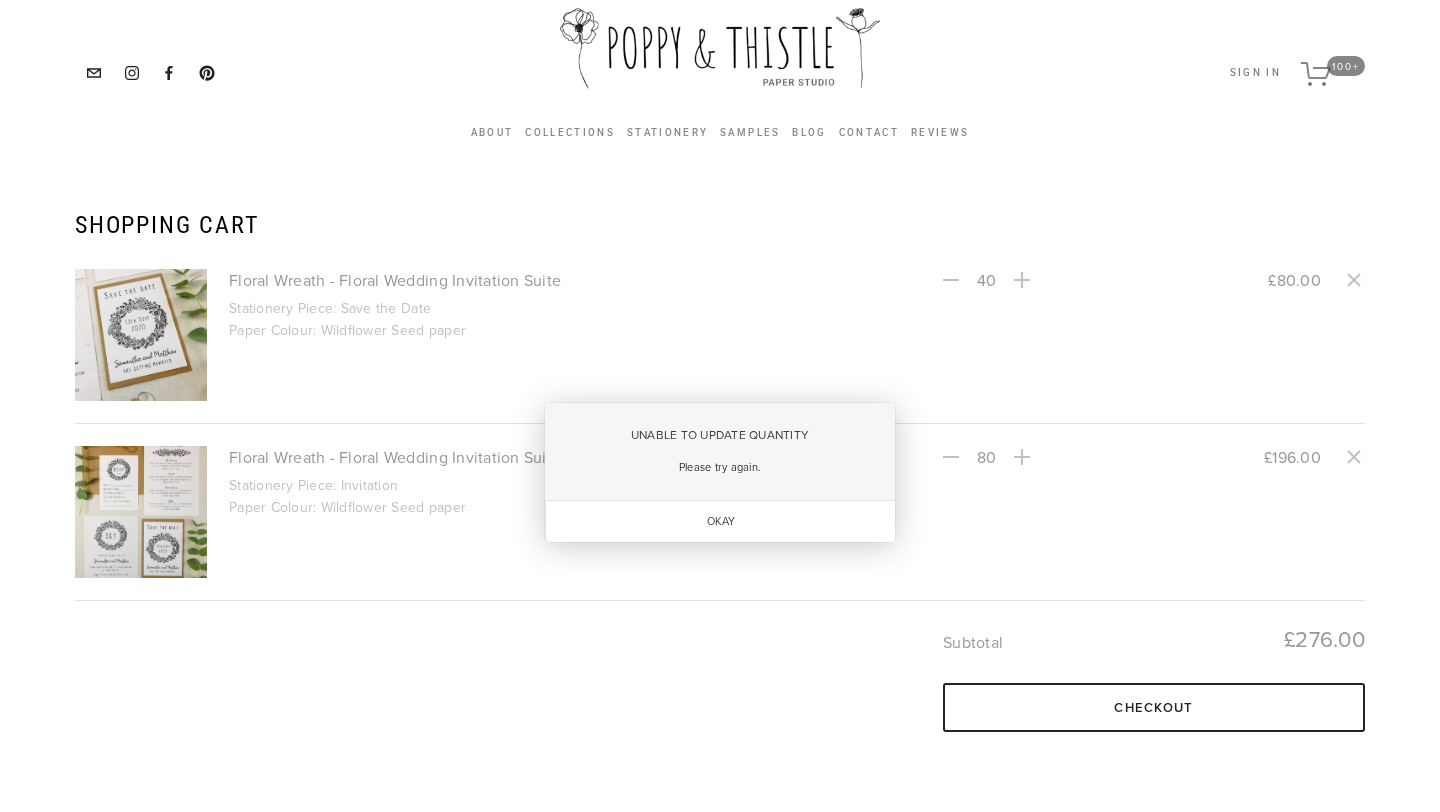 click on "Okay" at bounding box center [720, 522] 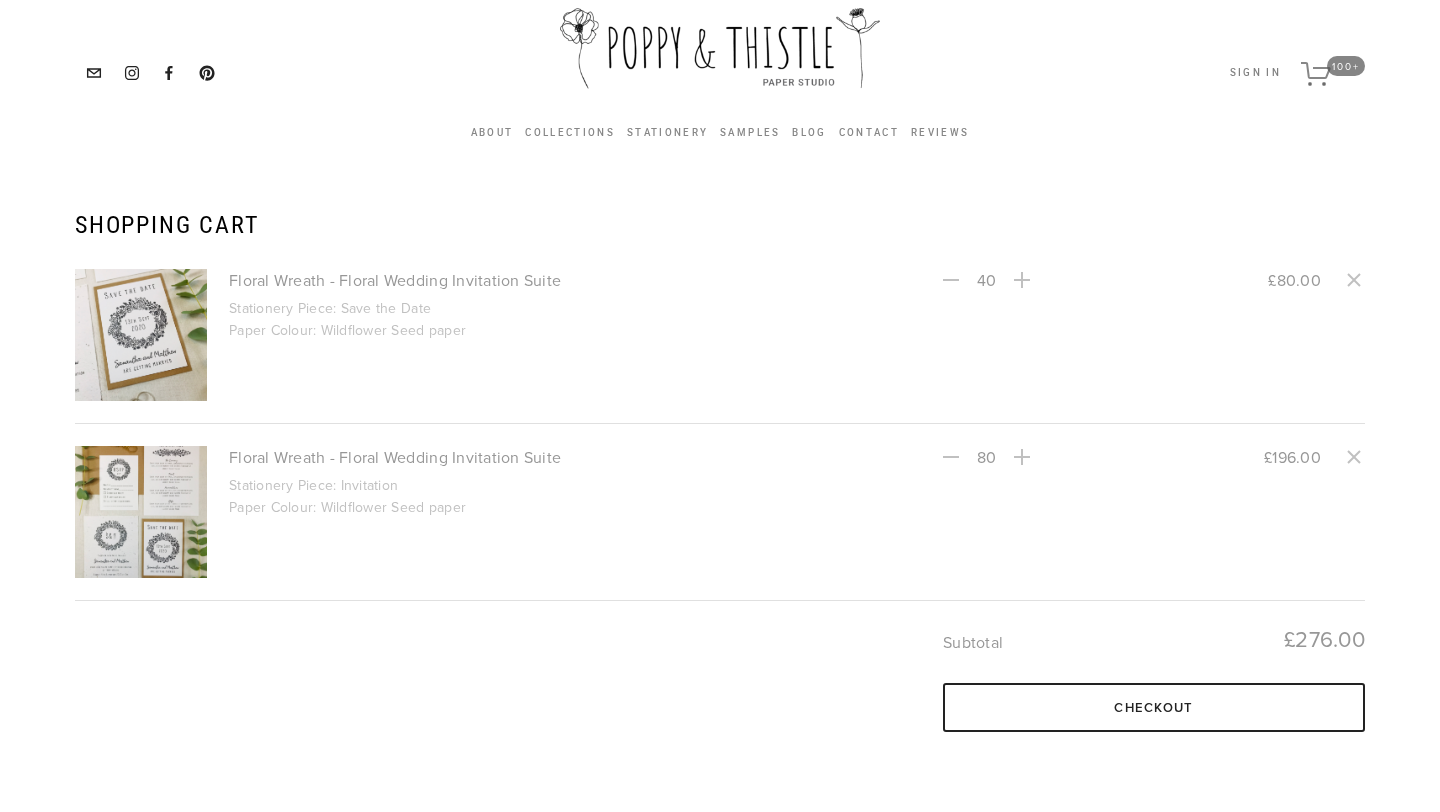 click on "Shopping Cart" at bounding box center [720, 225] 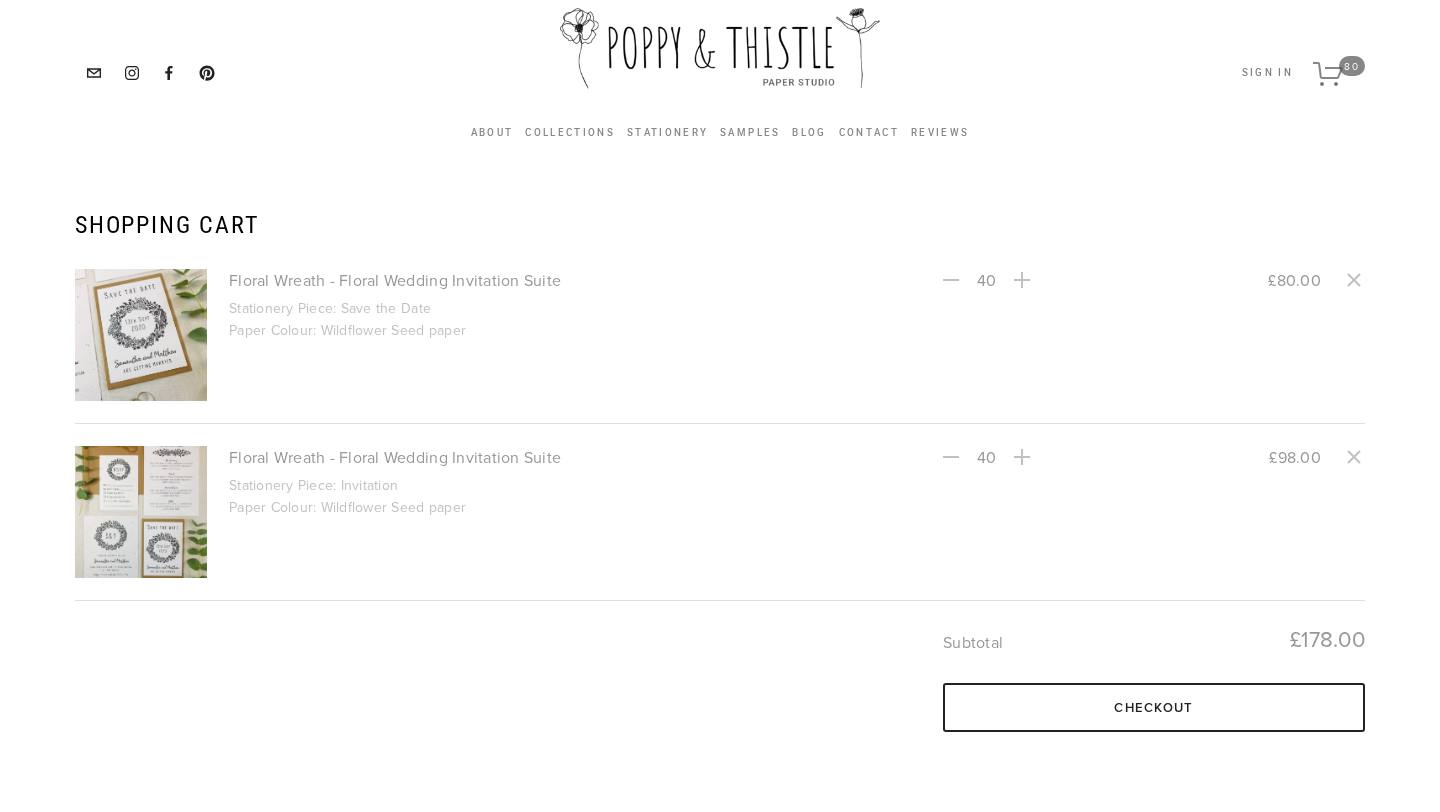 type on "40" 